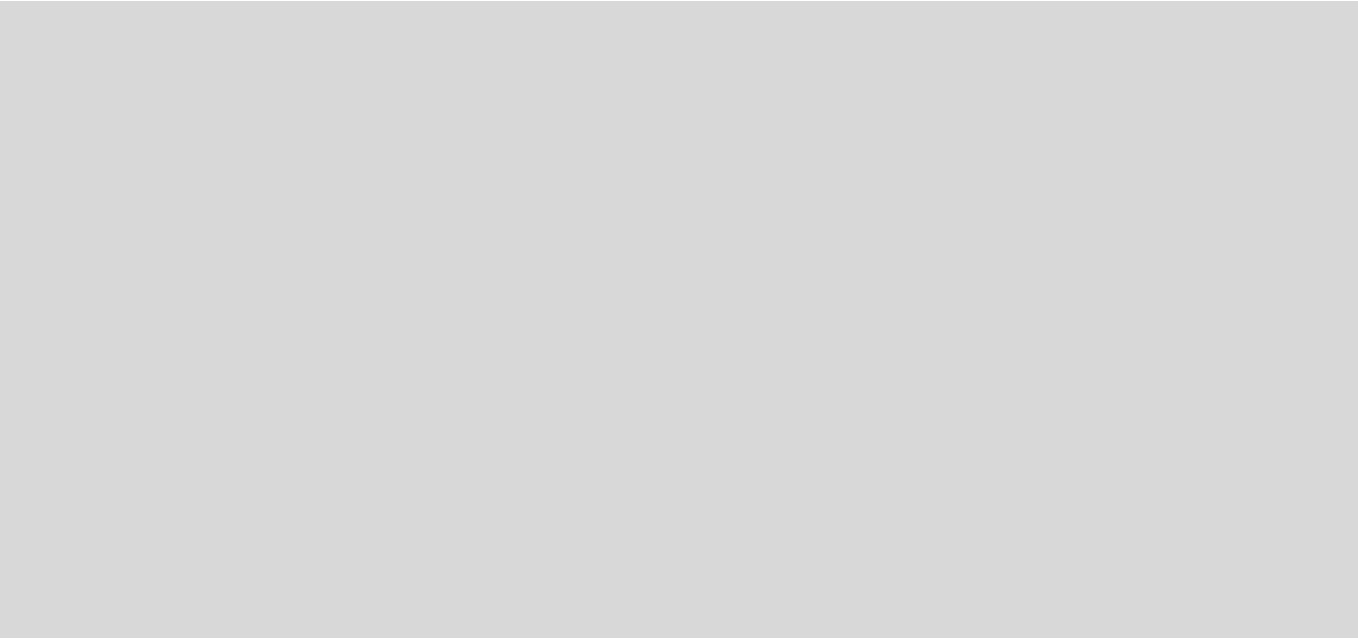 scroll, scrollTop: 0, scrollLeft: 0, axis: both 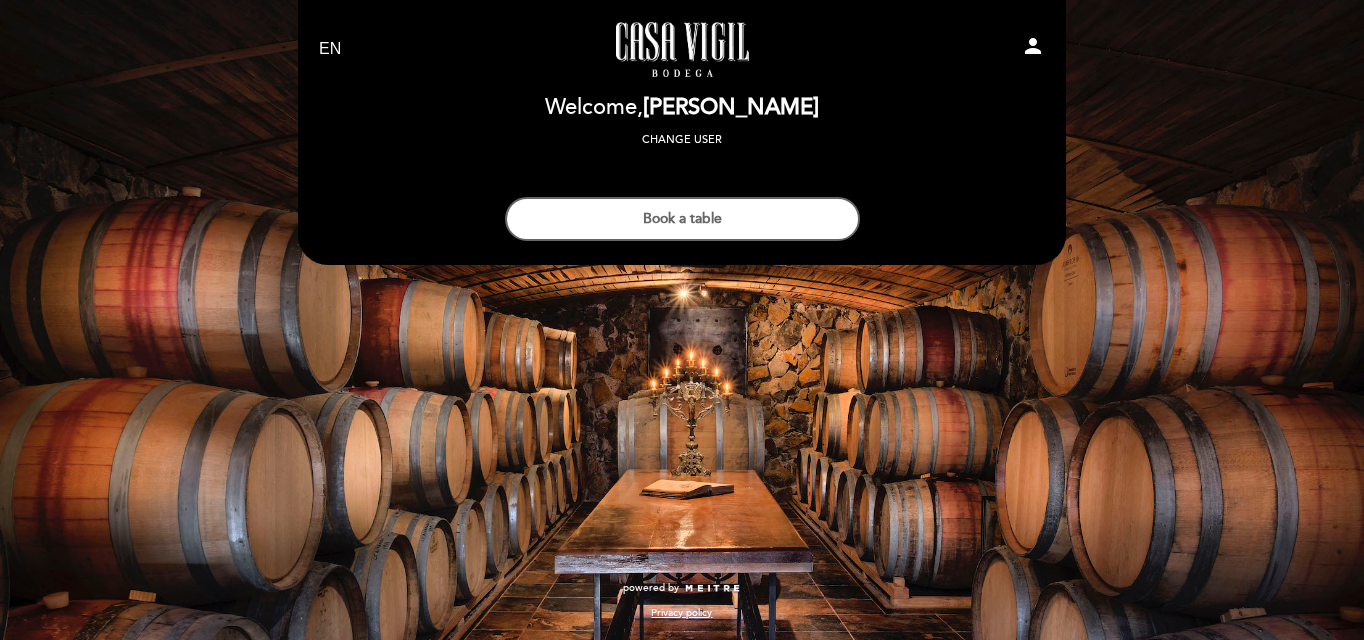 click on "EN
ES
PT" at bounding box center (330, 49) 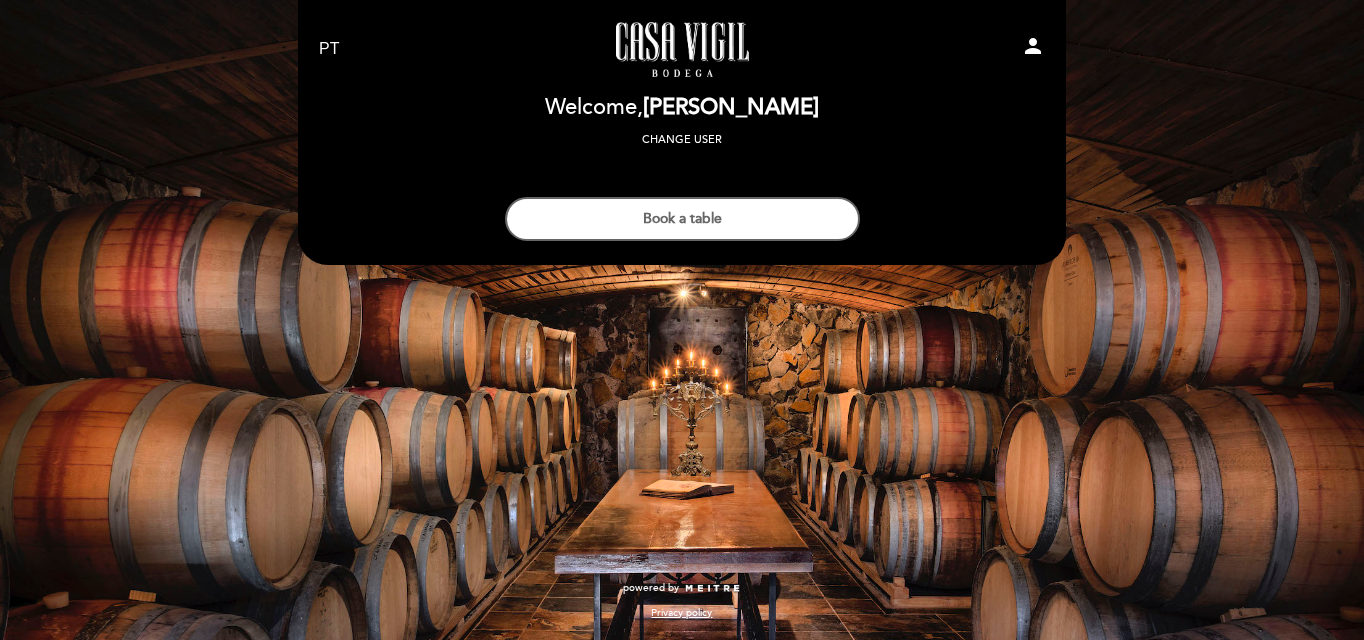 click on "EN
ES
PT" at bounding box center [330, 49] 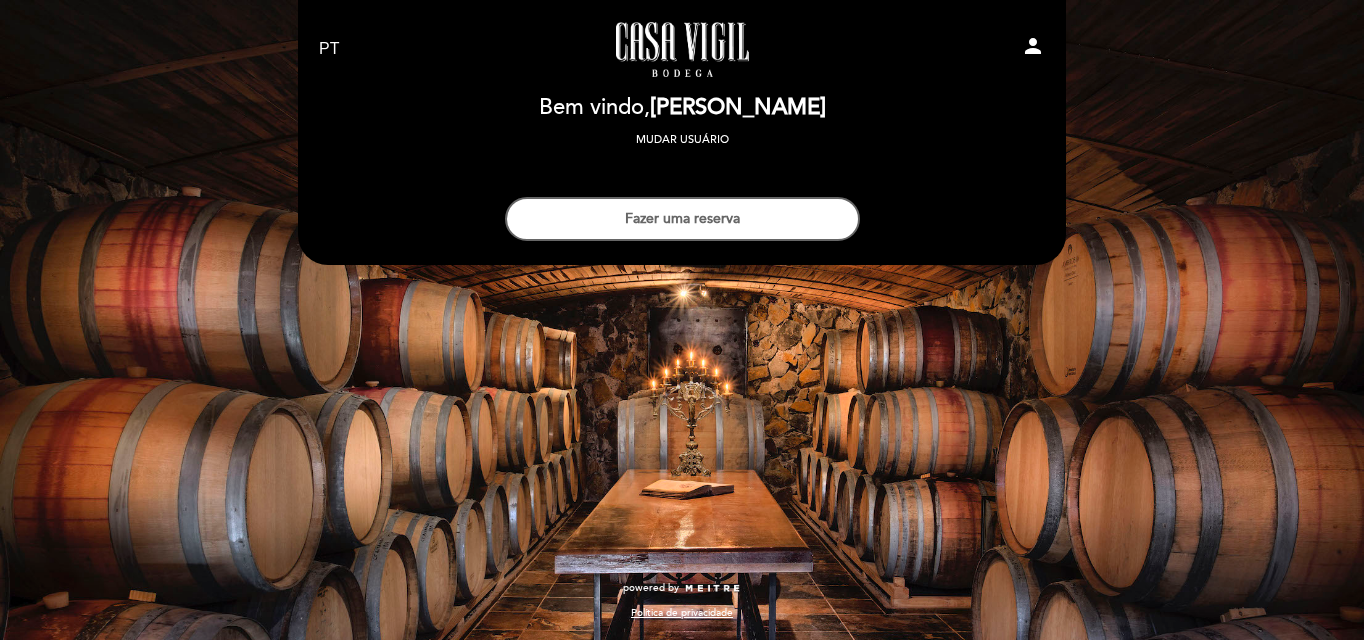 click on "EN
ES
PT" at bounding box center [330, 49] 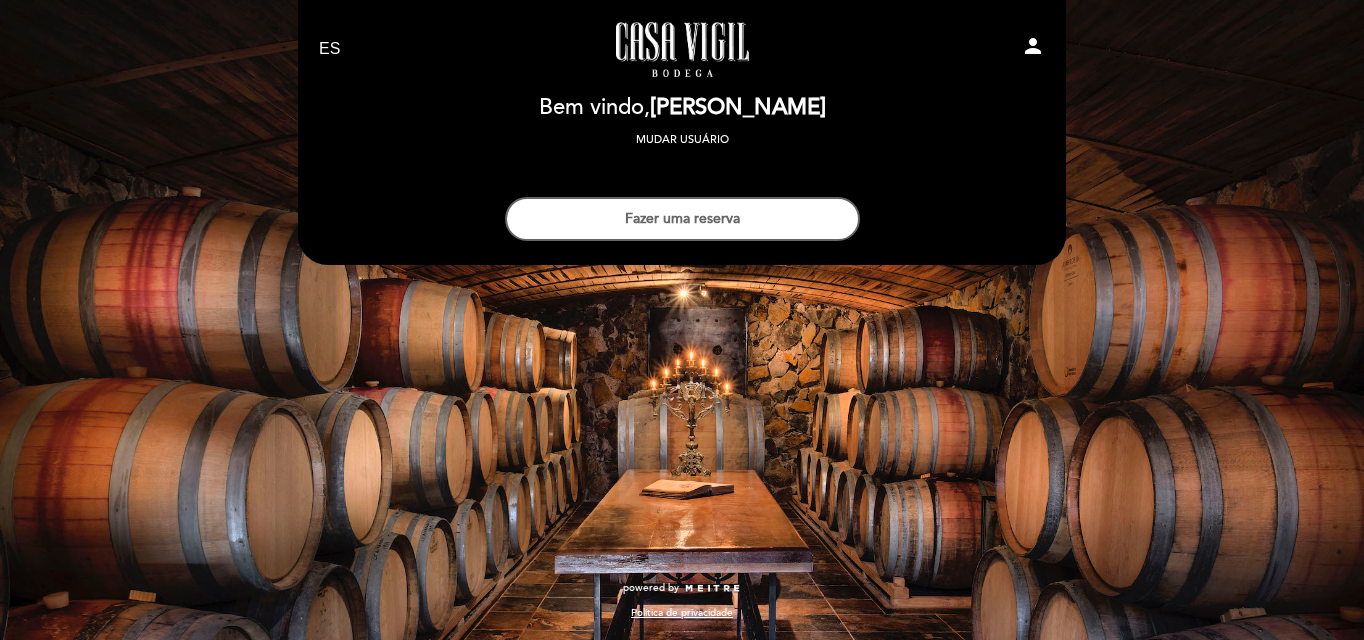 click on "EN
ES
PT" at bounding box center [330, 49] 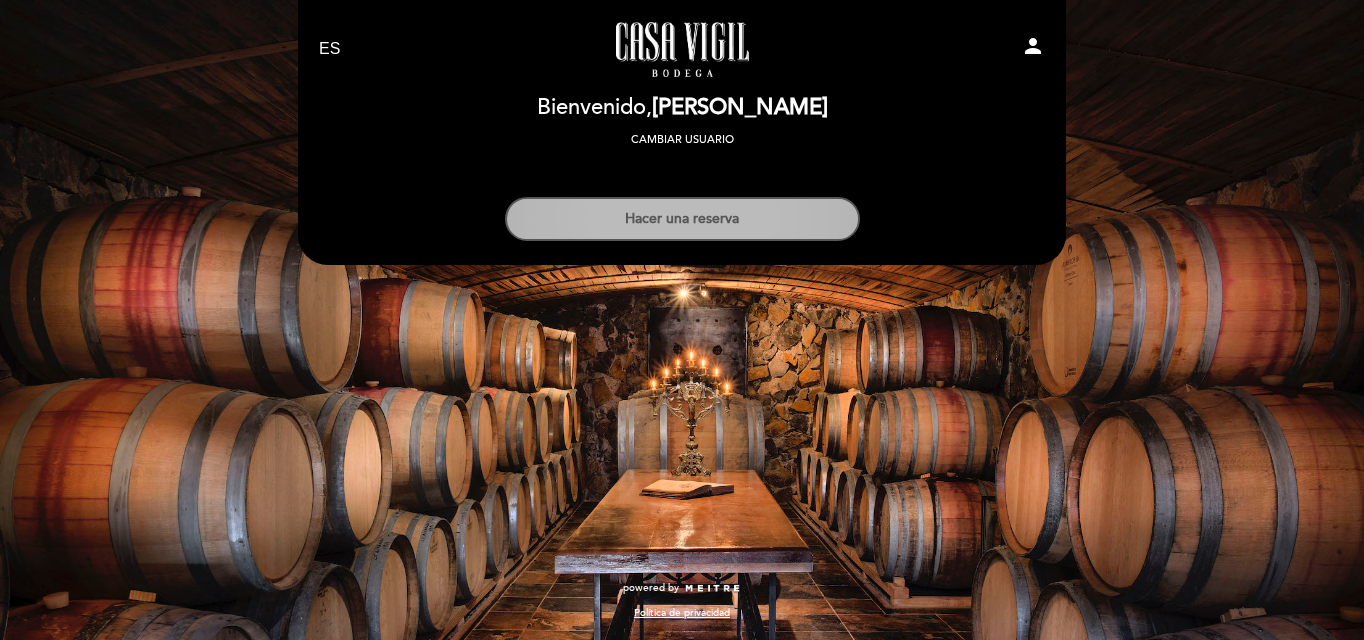 click on "Hacer una reserva" at bounding box center (682, 219) 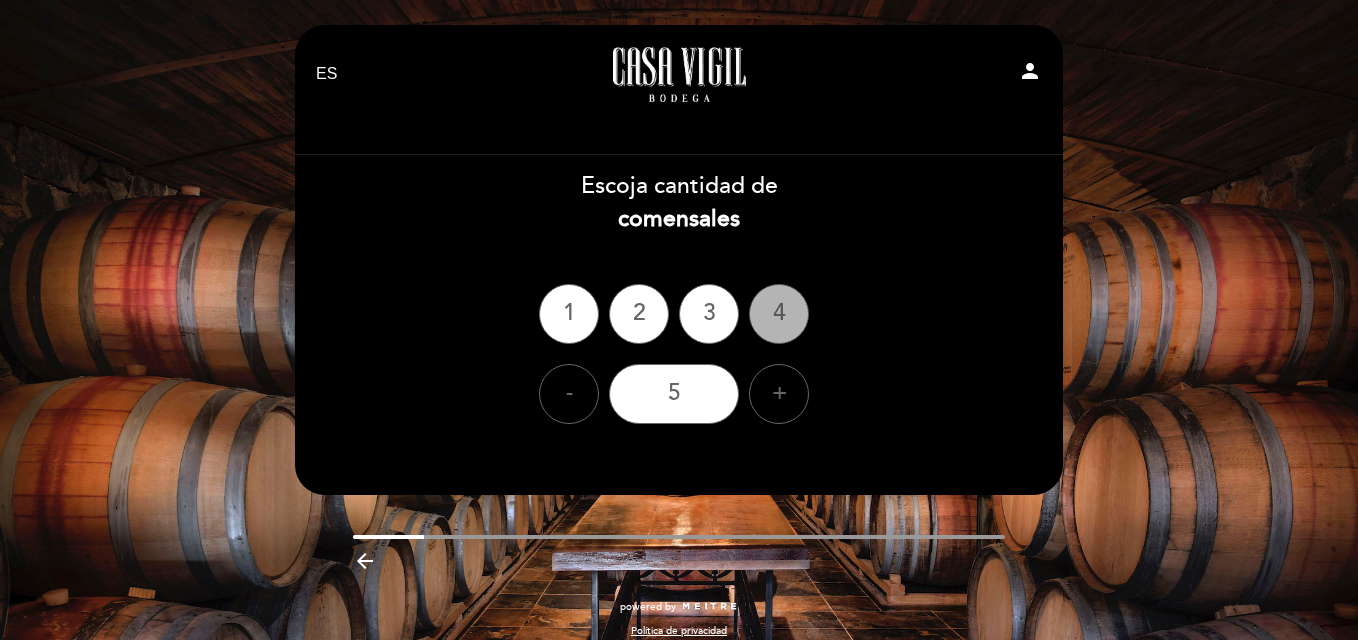 click on "4" at bounding box center [779, 314] 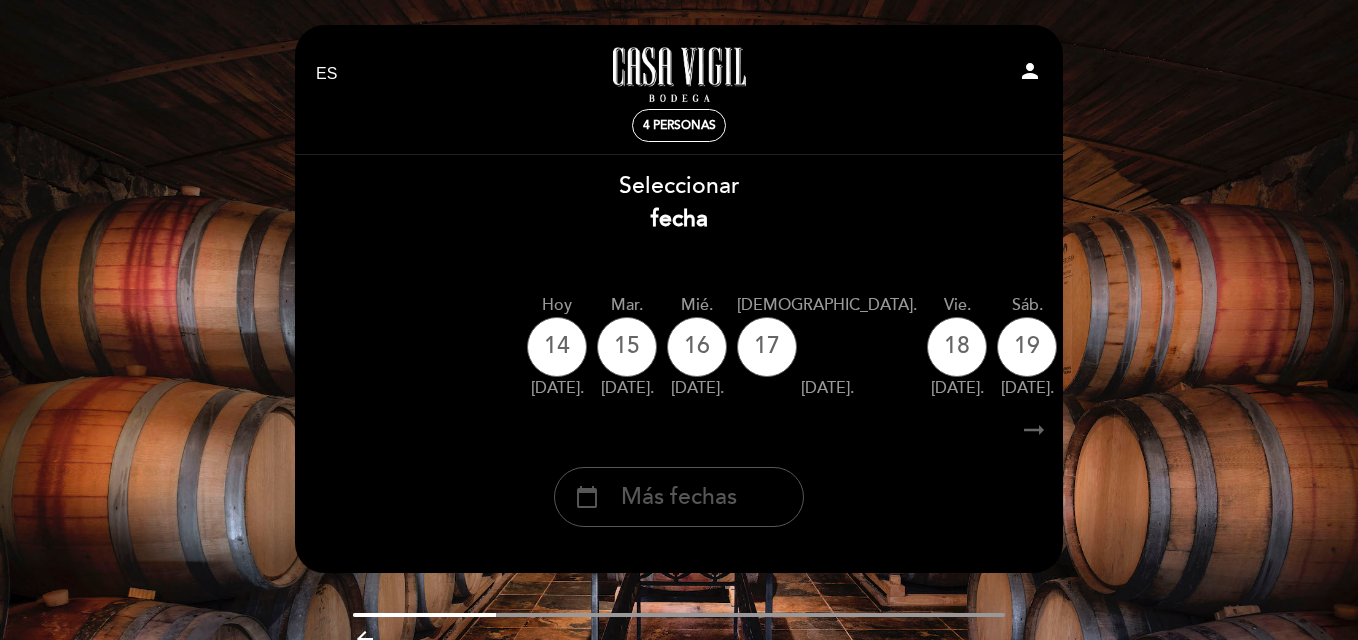 click on "Más fechas" at bounding box center [679, 497] 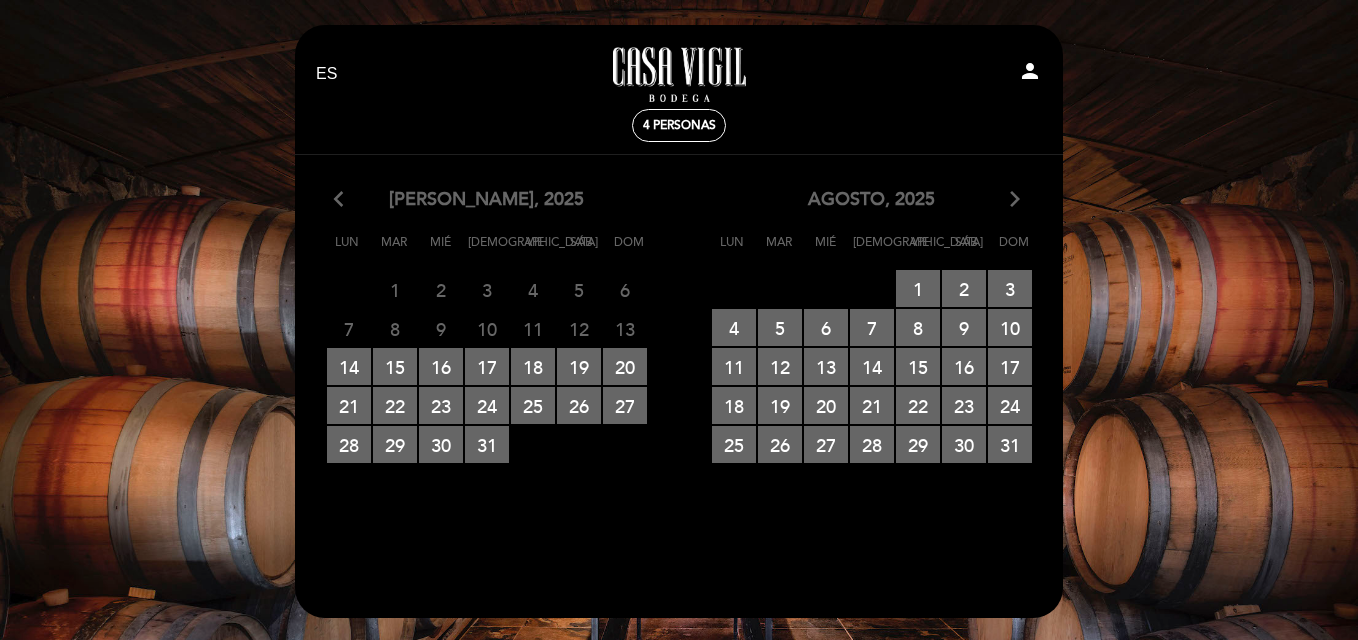click on "arrow_forward_ios" at bounding box center [1015, 200] 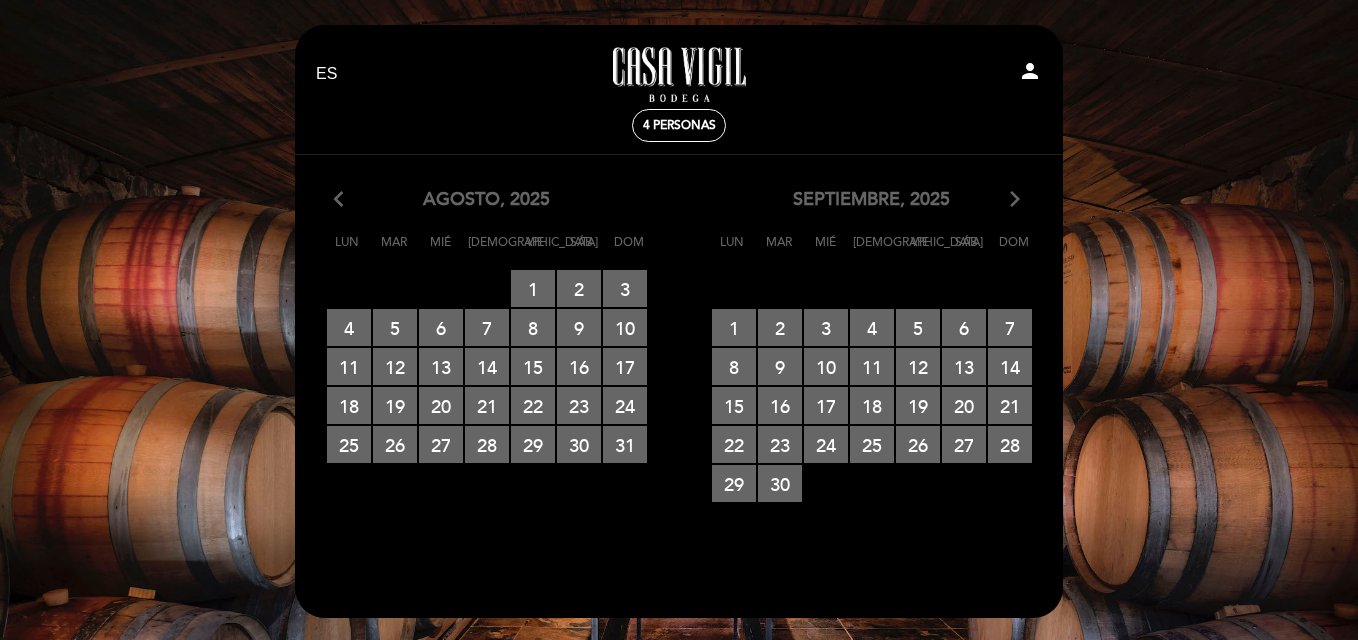 click on "arrow_forward_ios" at bounding box center (1015, 200) 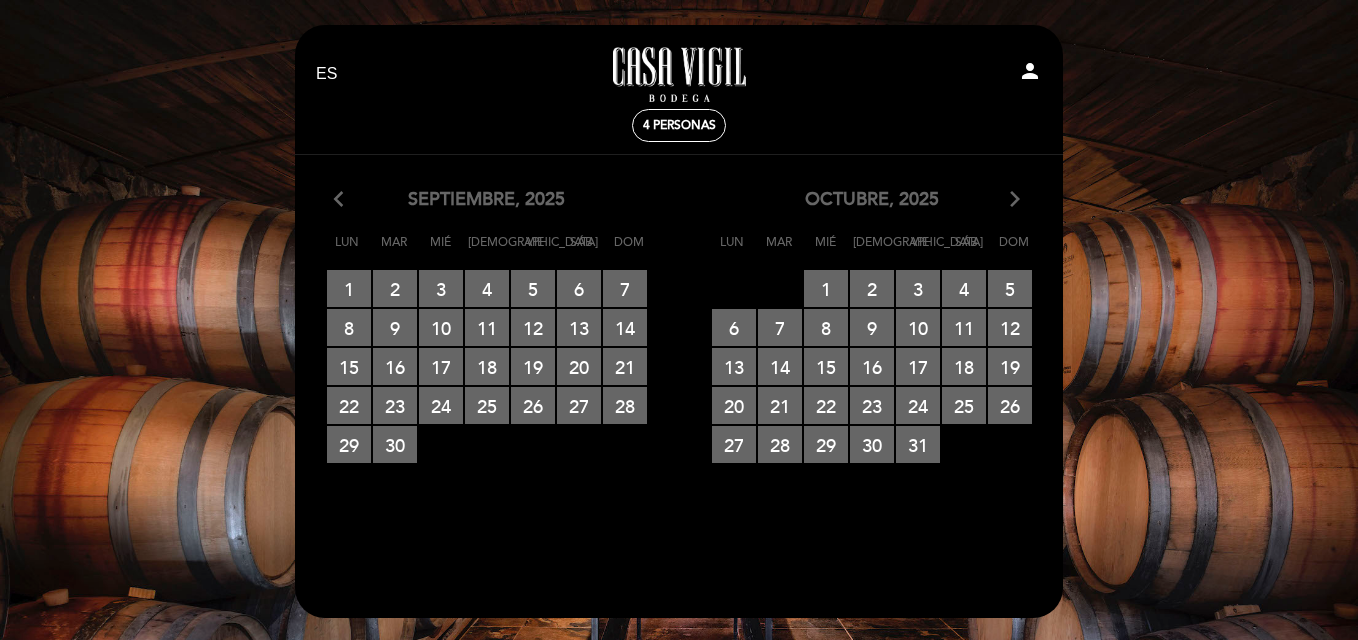 click on "arrow_forward_ios" at bounding box center [1015, 200] 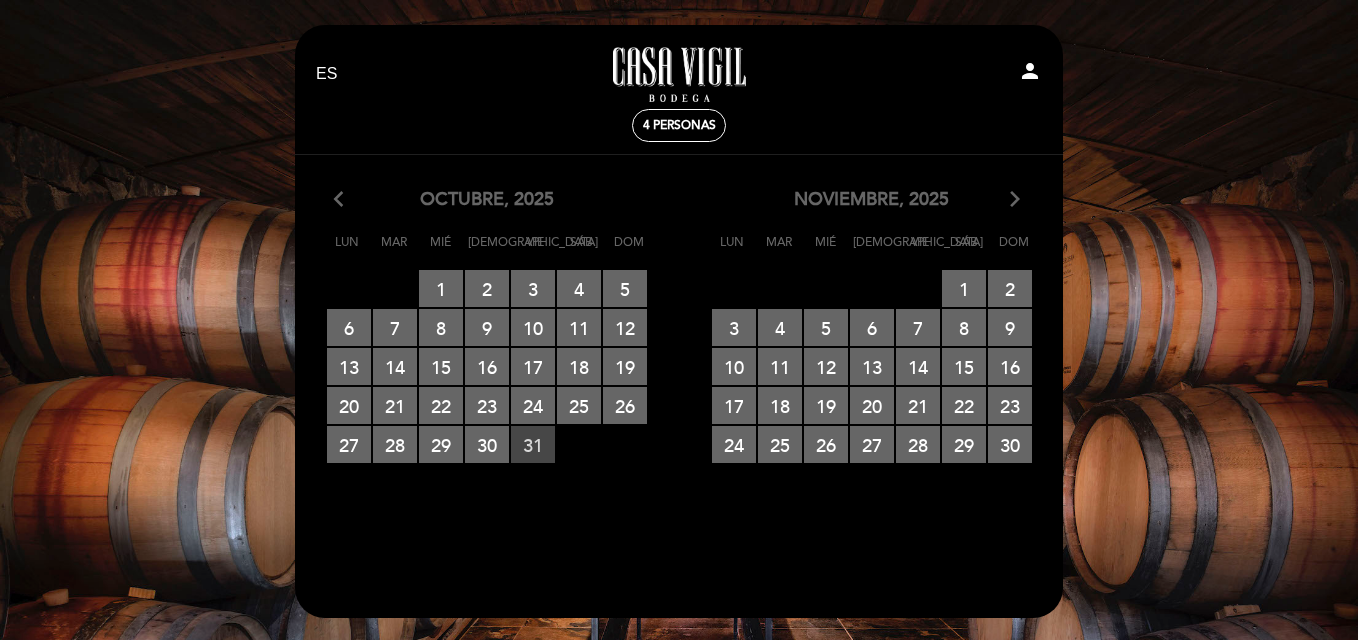 click on "31
RESERVAS DISPONIBLES" at bounding box center (533, 444) 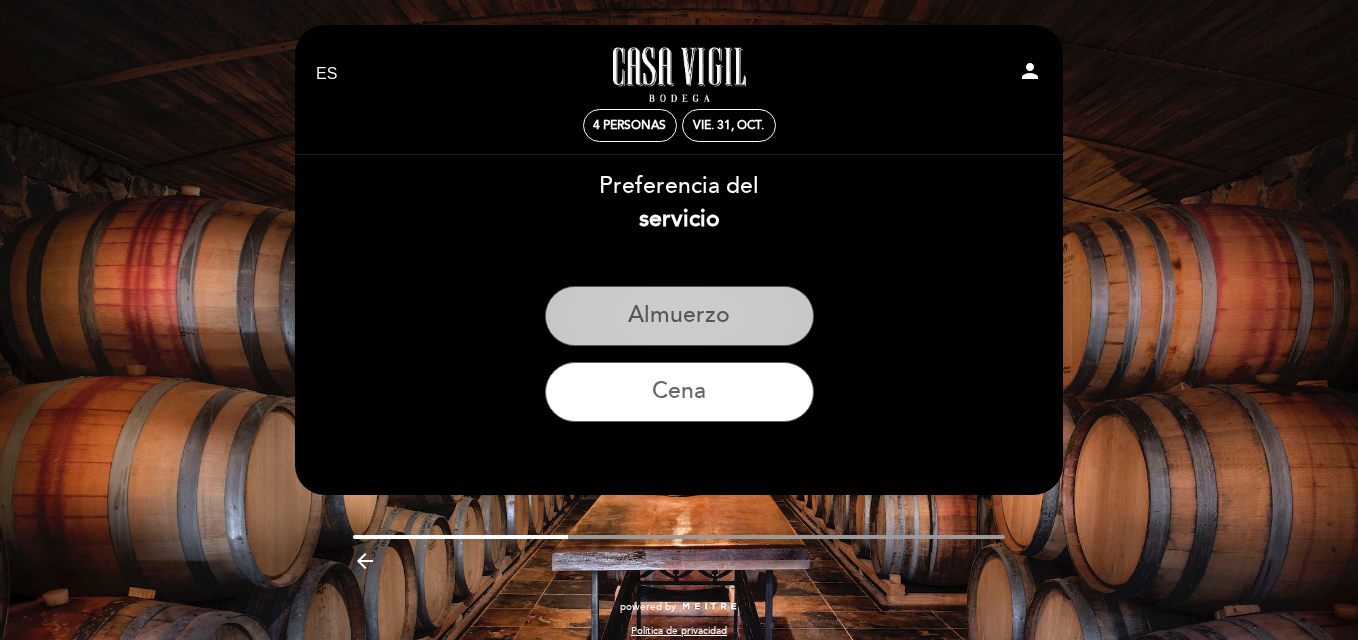 click on "Almuerzo" at bounding box center [679, 316] 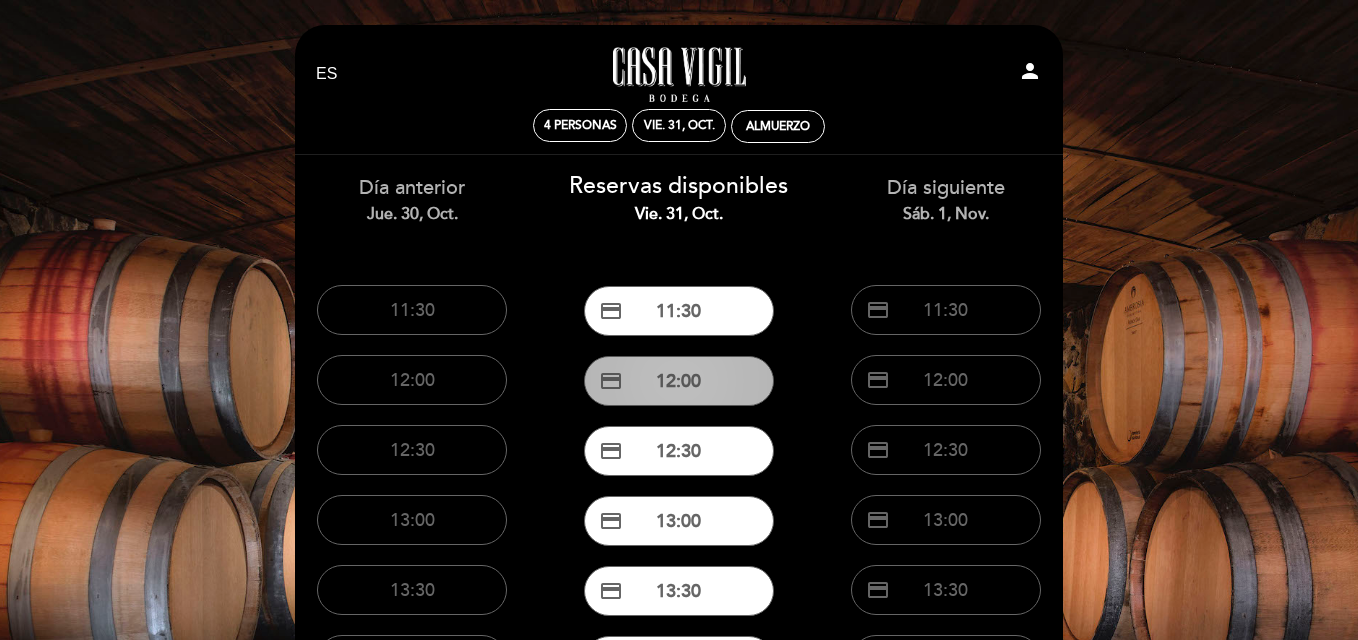 click on "credit_card
12:00" at bounding box center (679, 381) 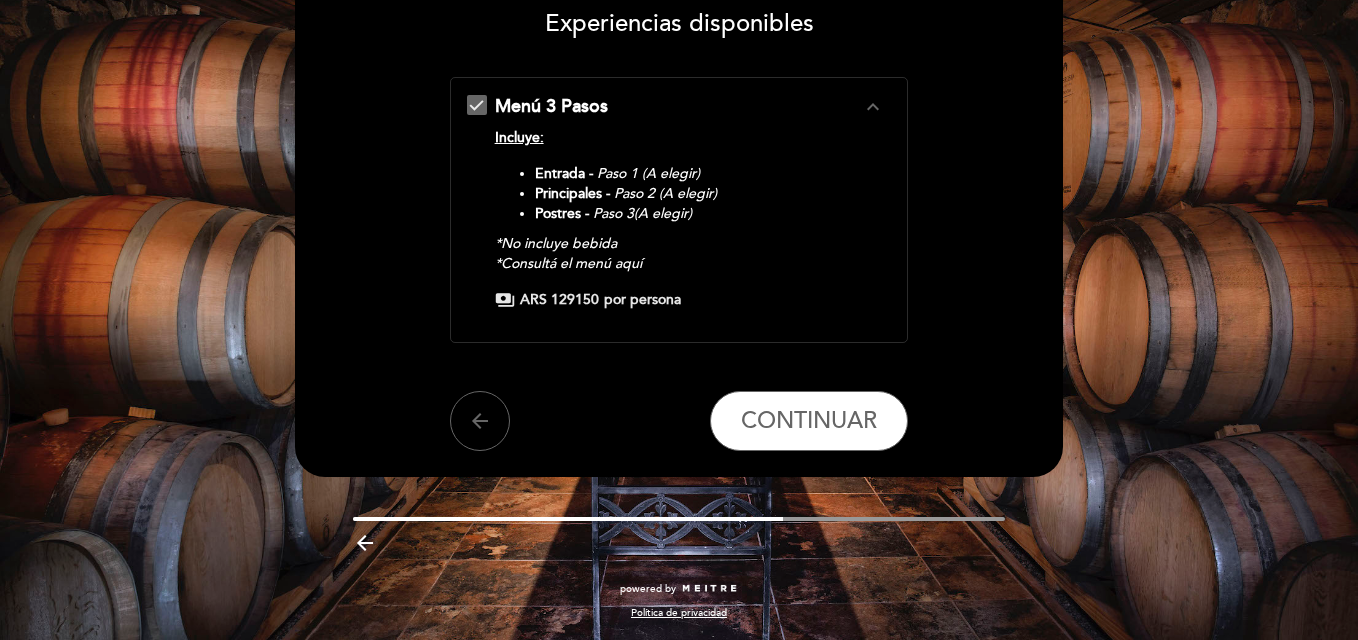scroll, scrollTop: 182, scrollLeft: 0, axis: vertical 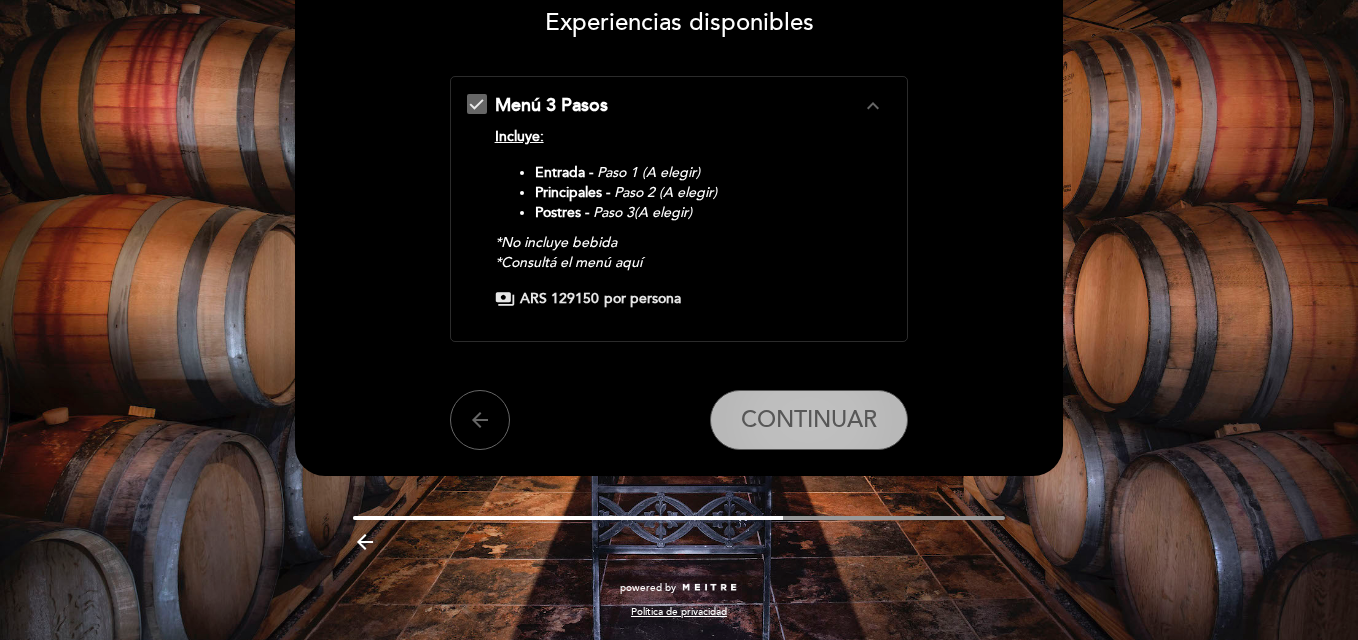 click on "CONTINUAR" at bounding box center (809, 420) 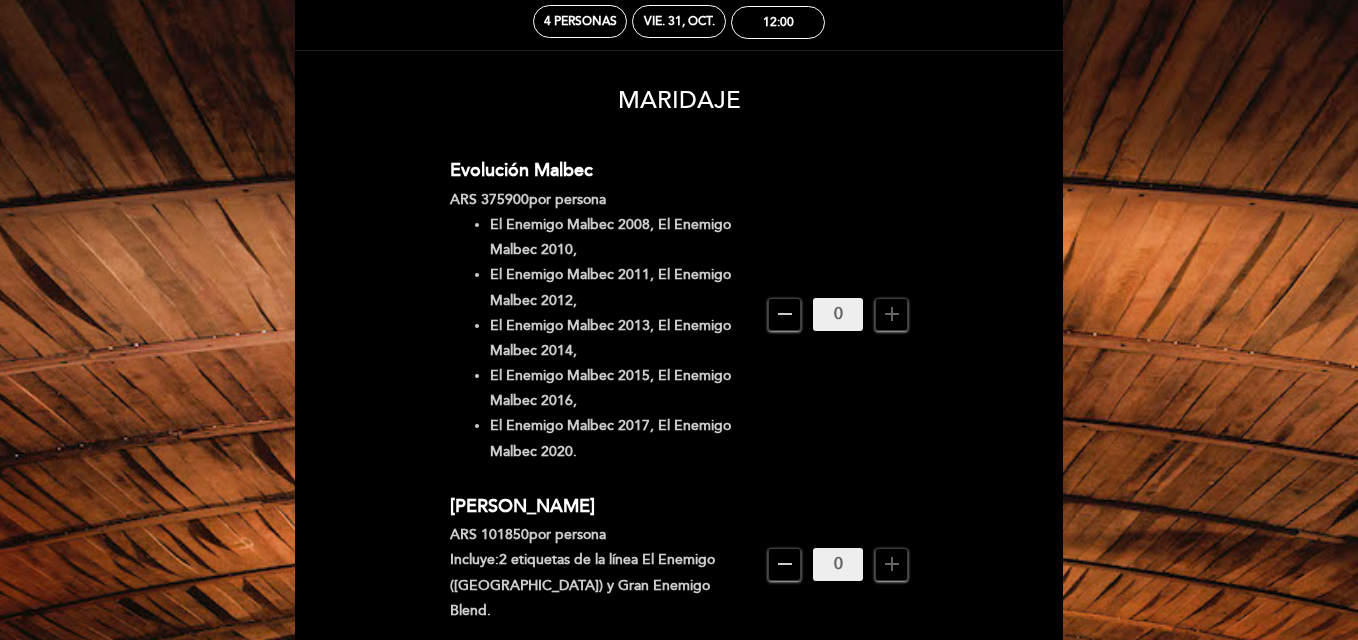 scroll, scrollTop: 218, scrollLeft: 0, axis: vertical 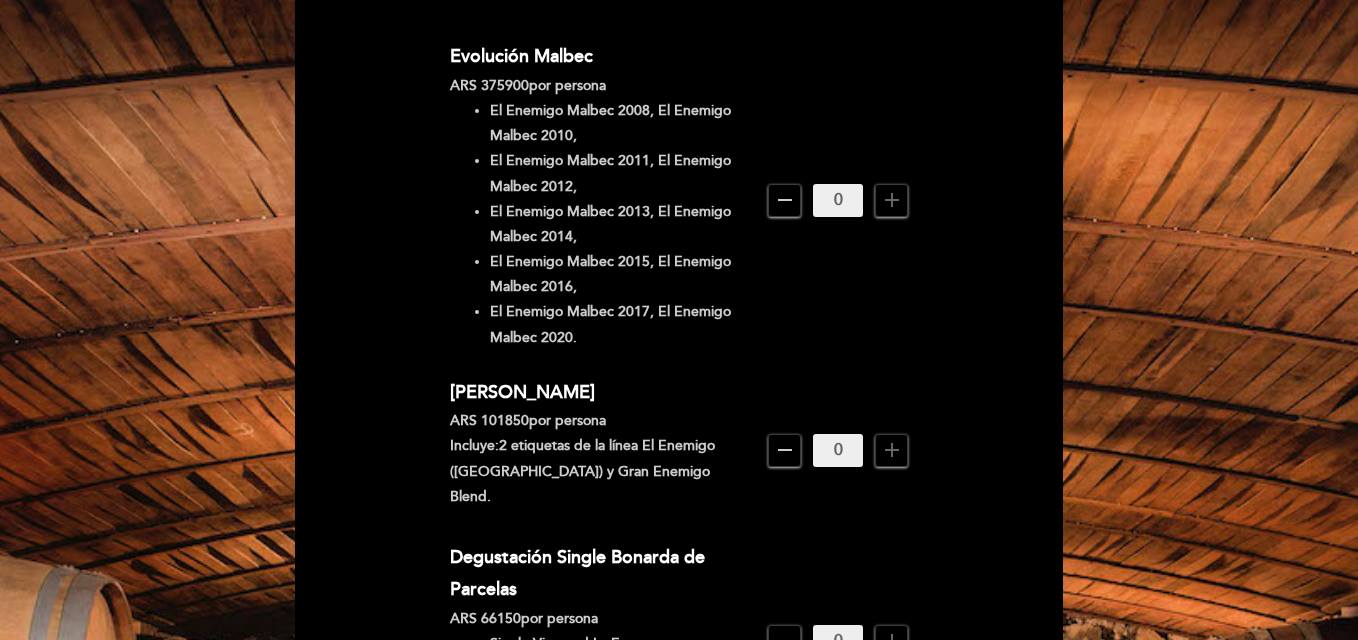 click on "add" at bounding box center (892, 450) 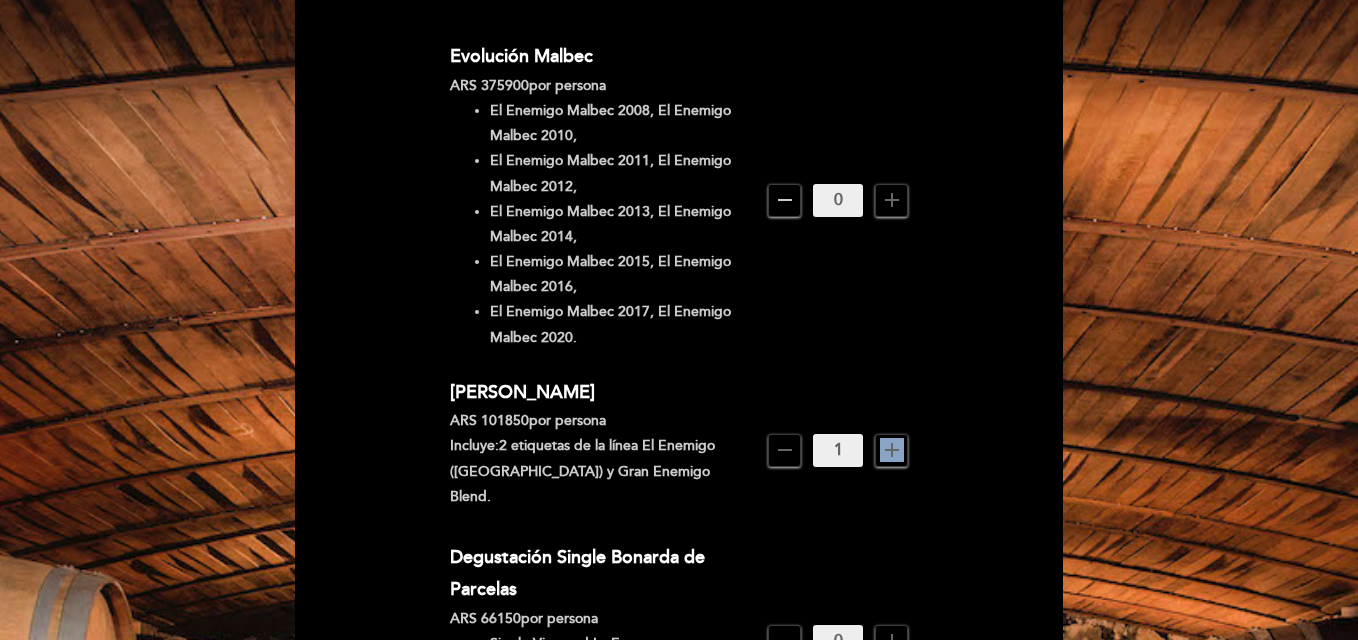 click on "add" at bounding box center [892, 450] 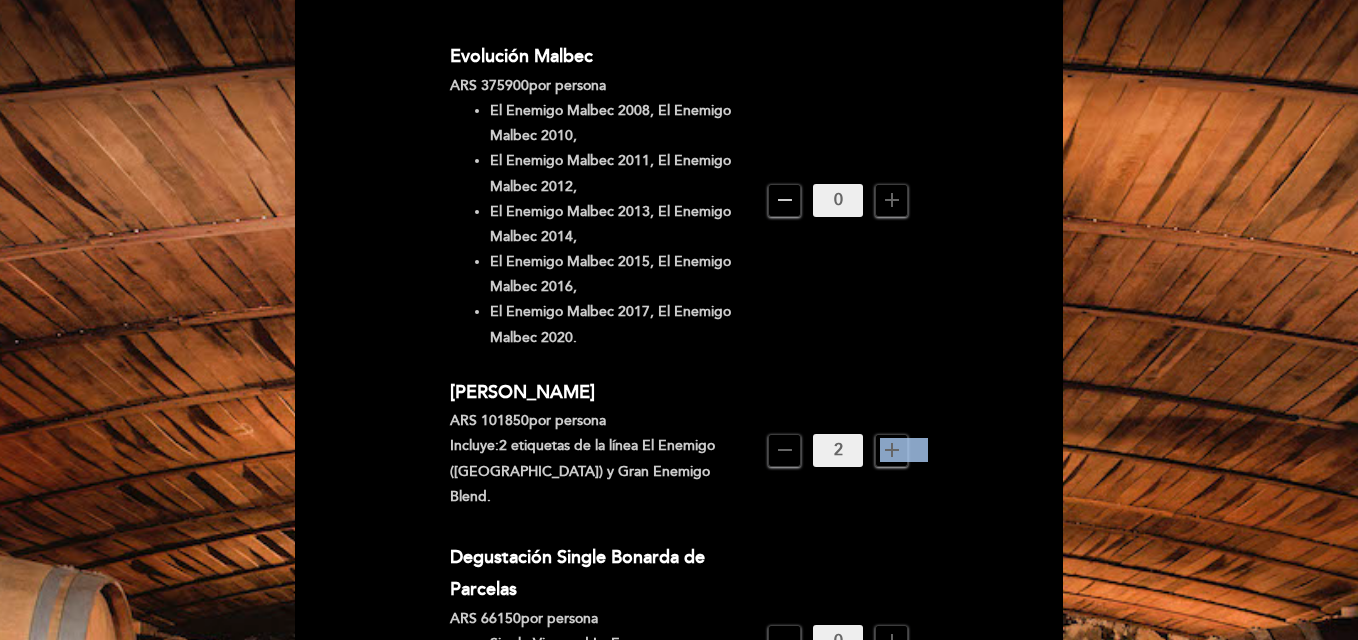 click on "add" at bounding box center [892, 450] 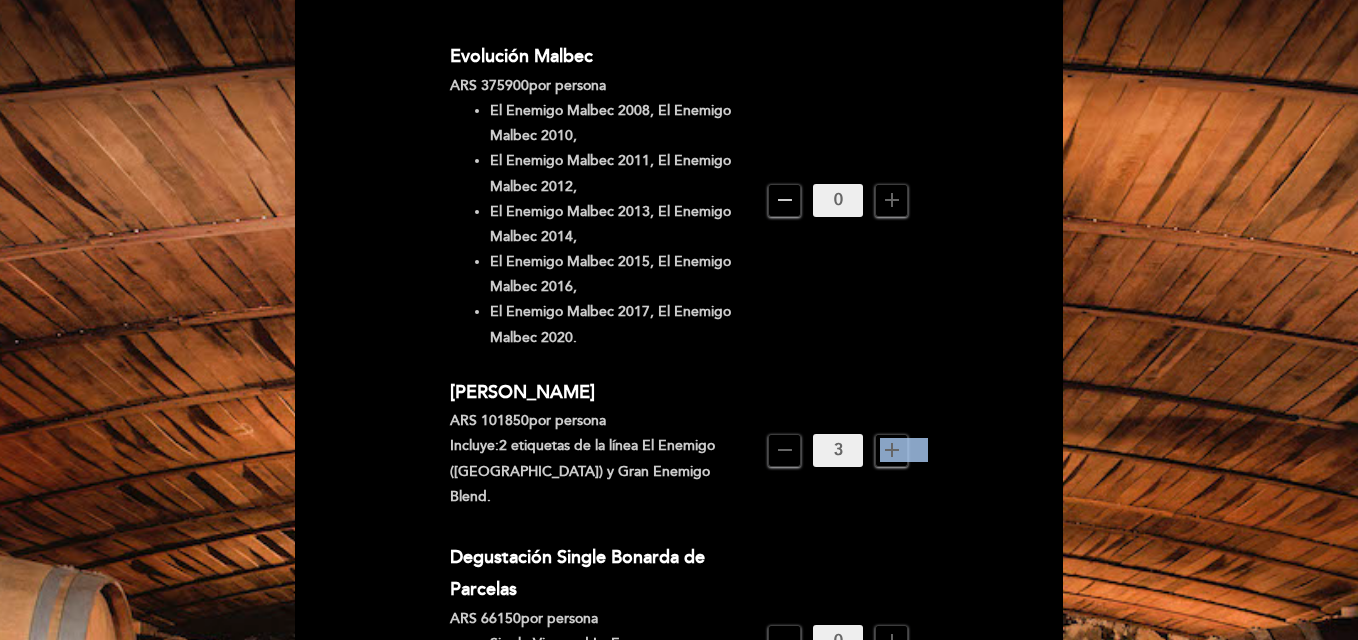 click on "add" at bounding box center [892, 450] 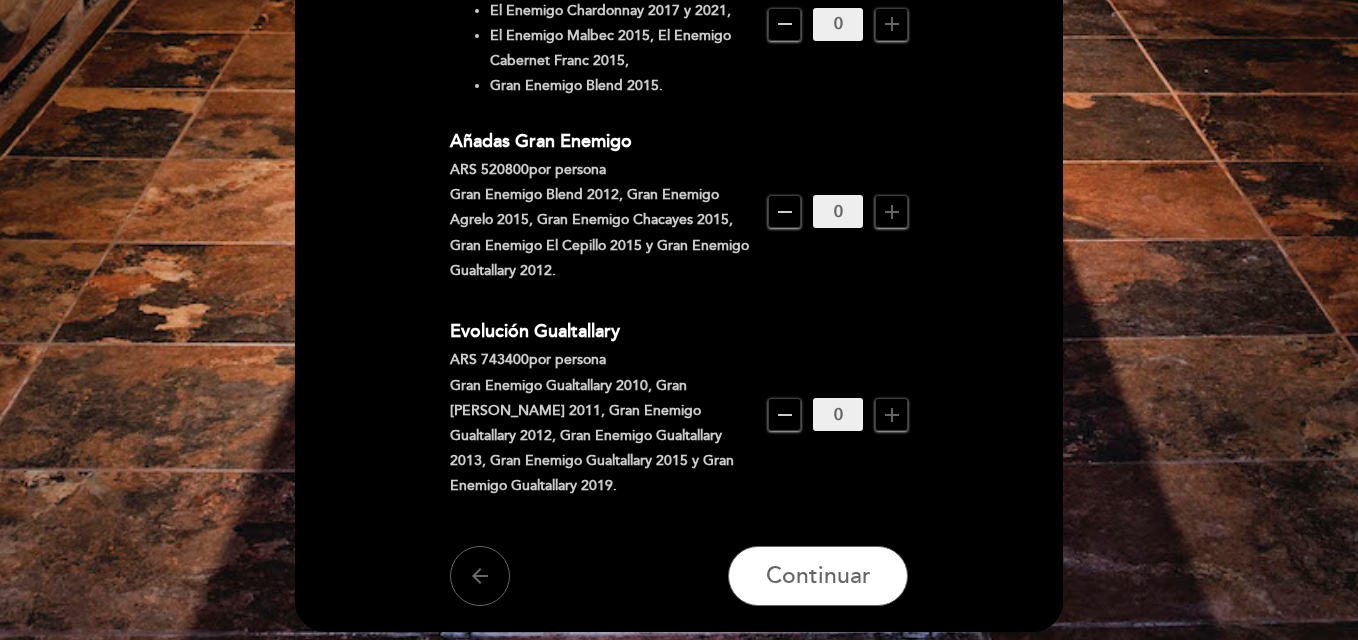 scroll, scrollTop: 1718, scrollLeft: 0, axis: vertical 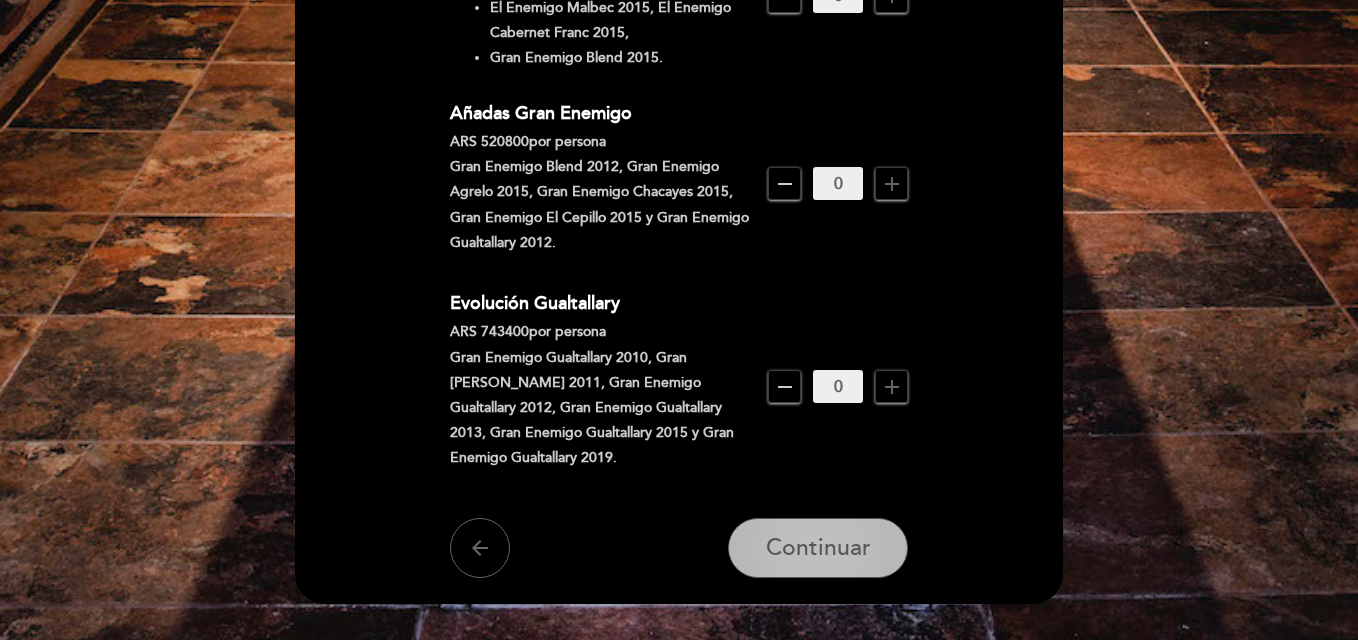click on "Continuar" at bounding box center (818, 549) 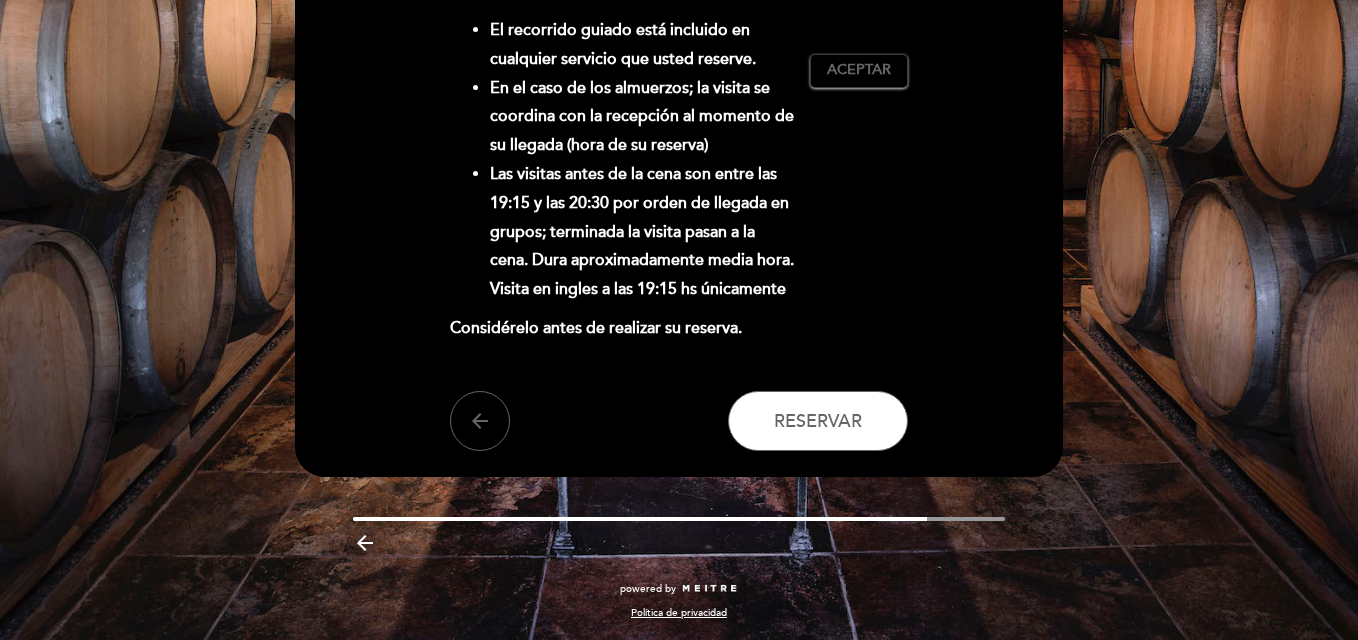 scroll, scrollTop: 339, scrollLeft: 0, axis: vertical 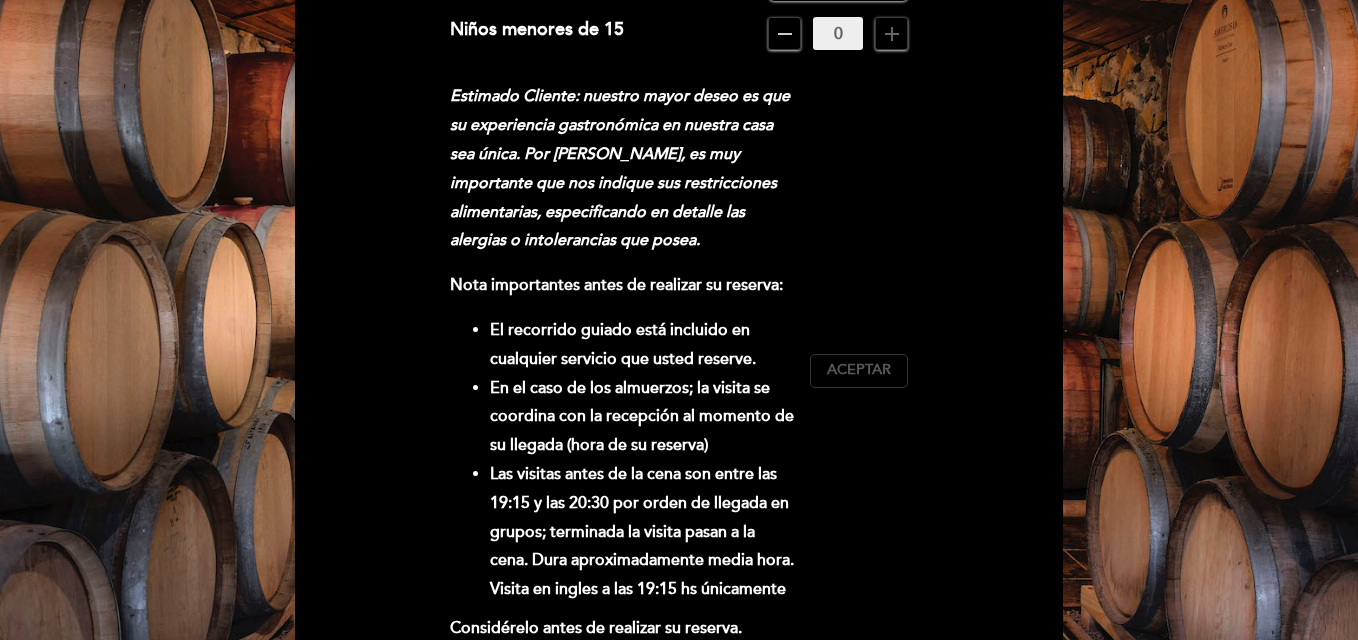 click on "Aceptar
Aceptado" at bounding box center [859, 371] 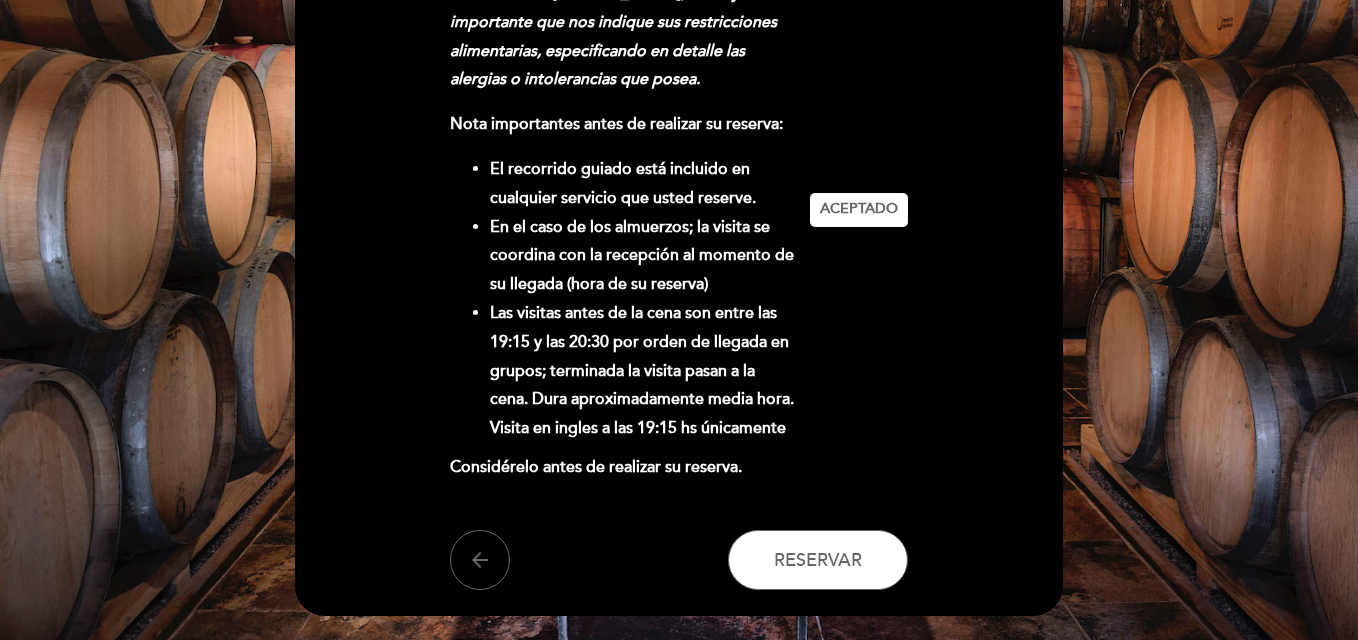 scroll, scrollTop: 639, scrollLeft: 0, axis: vertical 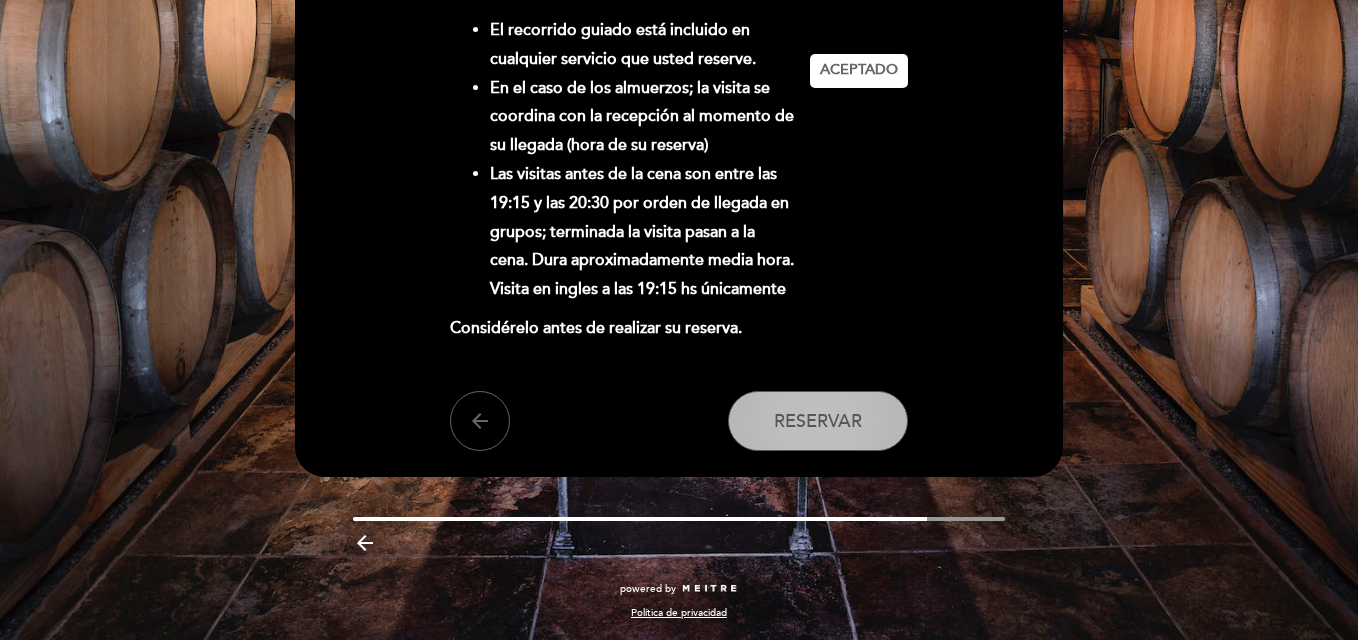 click on "Reservar" at bounding box center (818, 421) 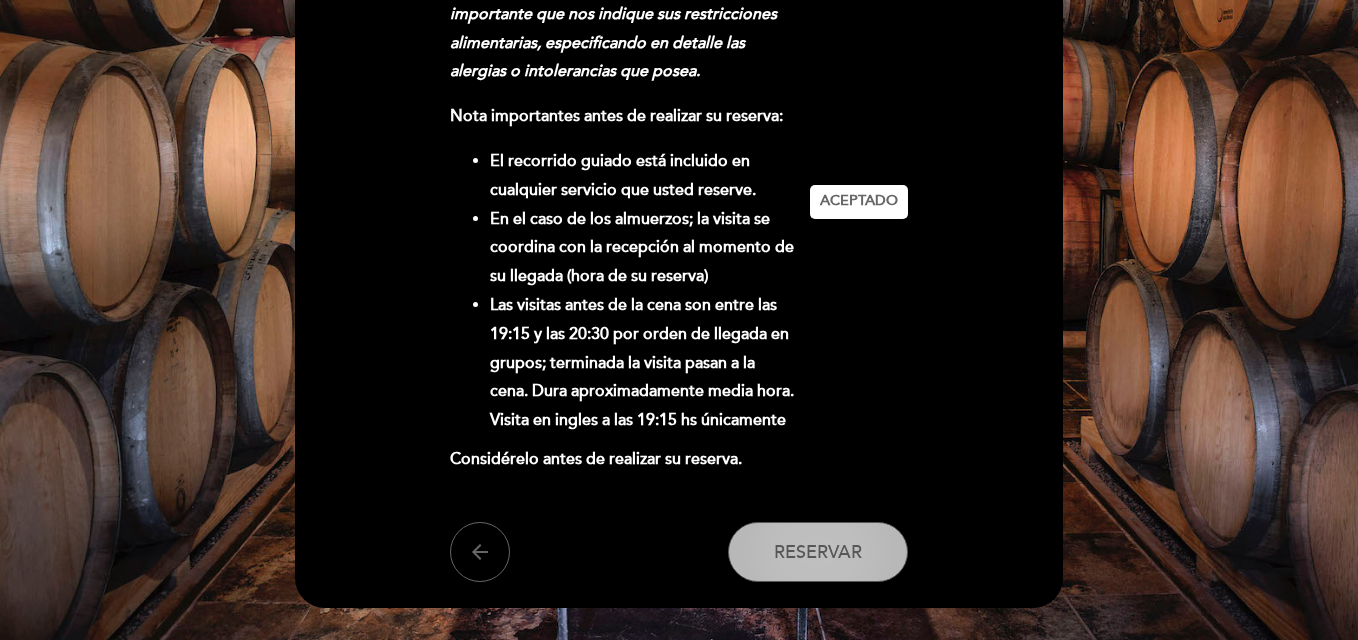 scroll, scrollTop: 139, scrollLeft: 0, axis: vertical 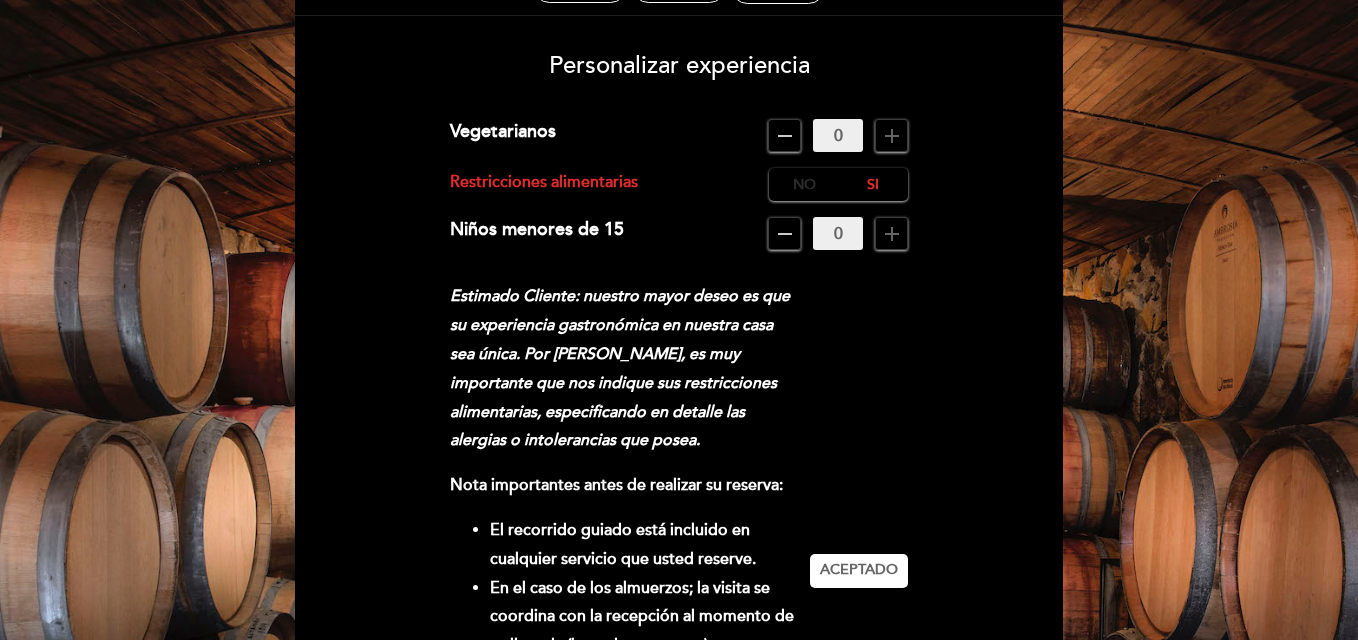 click on "No" at bounding box center (804, 184) 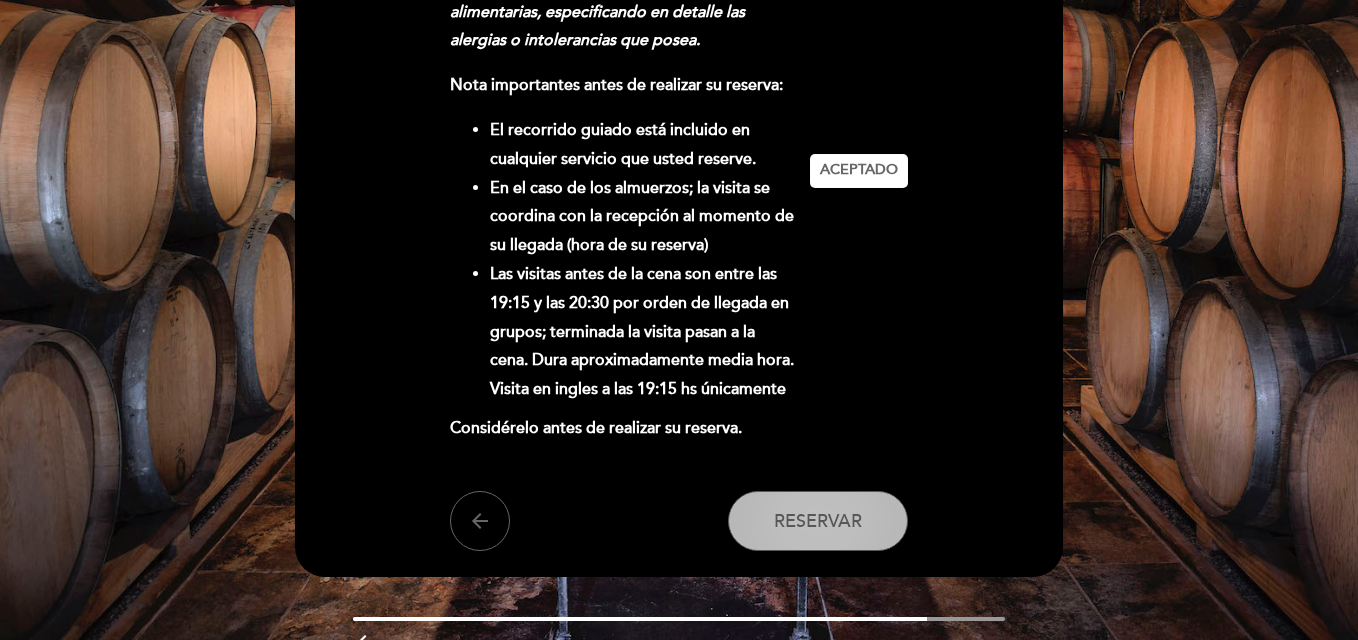 click on "Reservar" at bounding box center (818, 521) 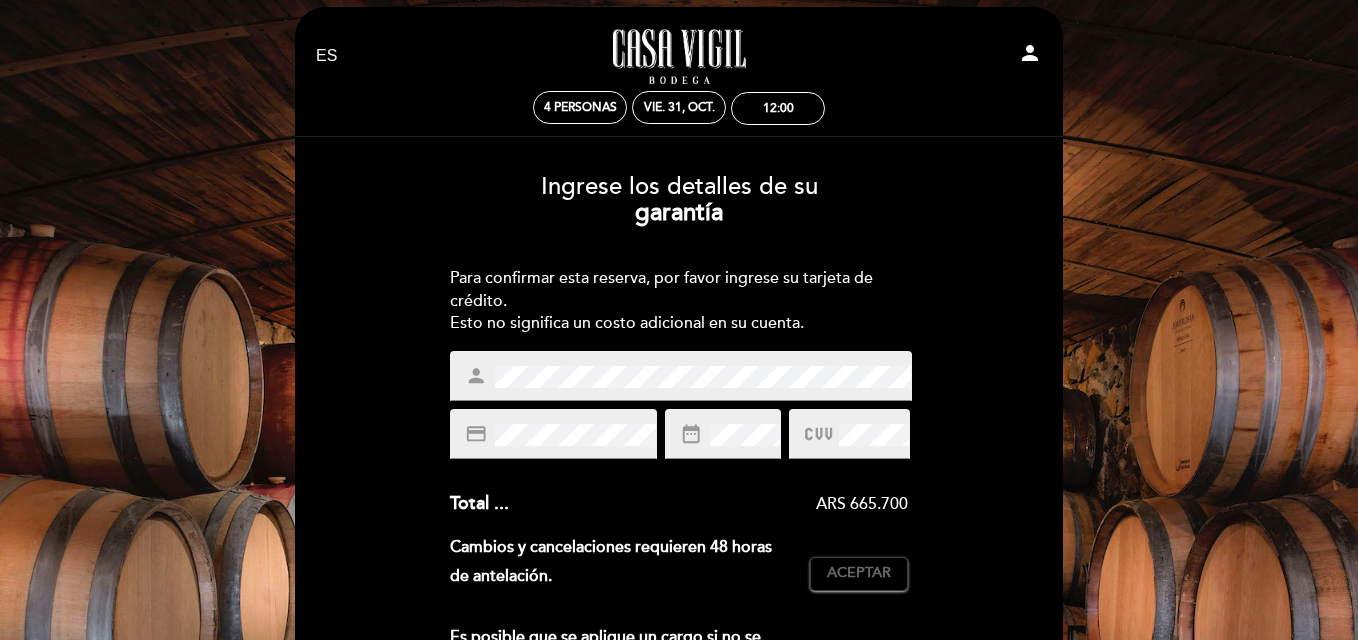 scroll, scrollTop: 0, scrollLeft: 0, axis: both 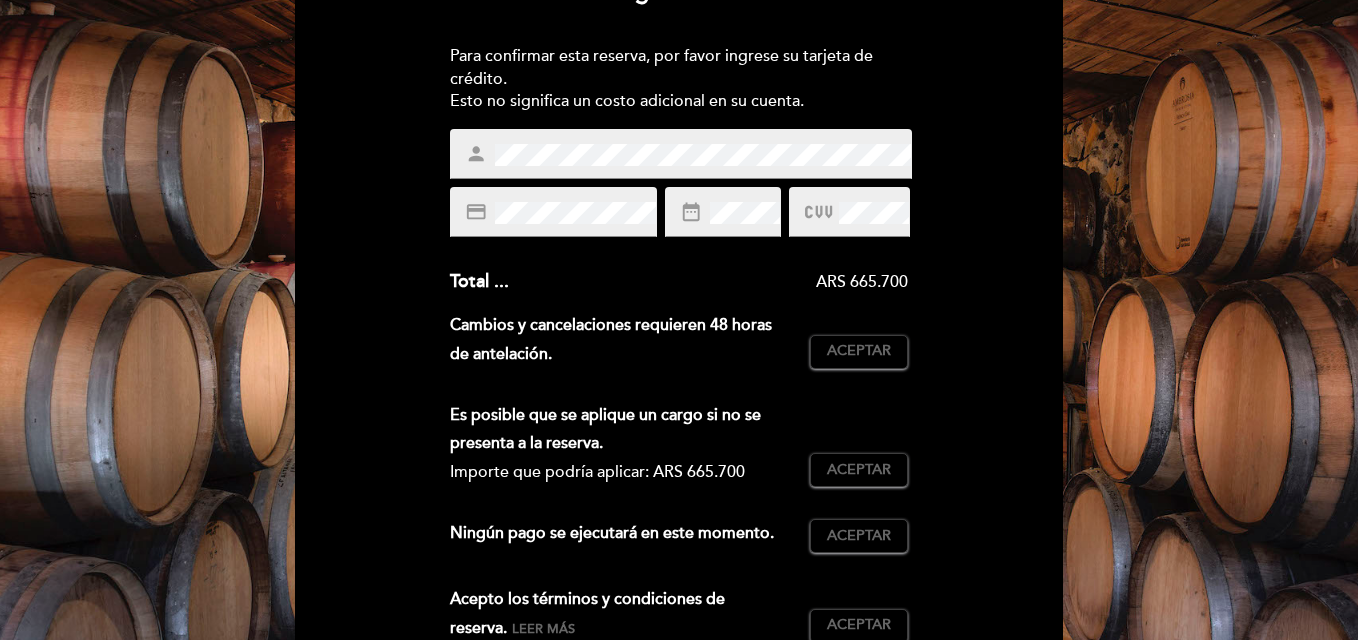click on "date_range" at bounding box center [723, 212] 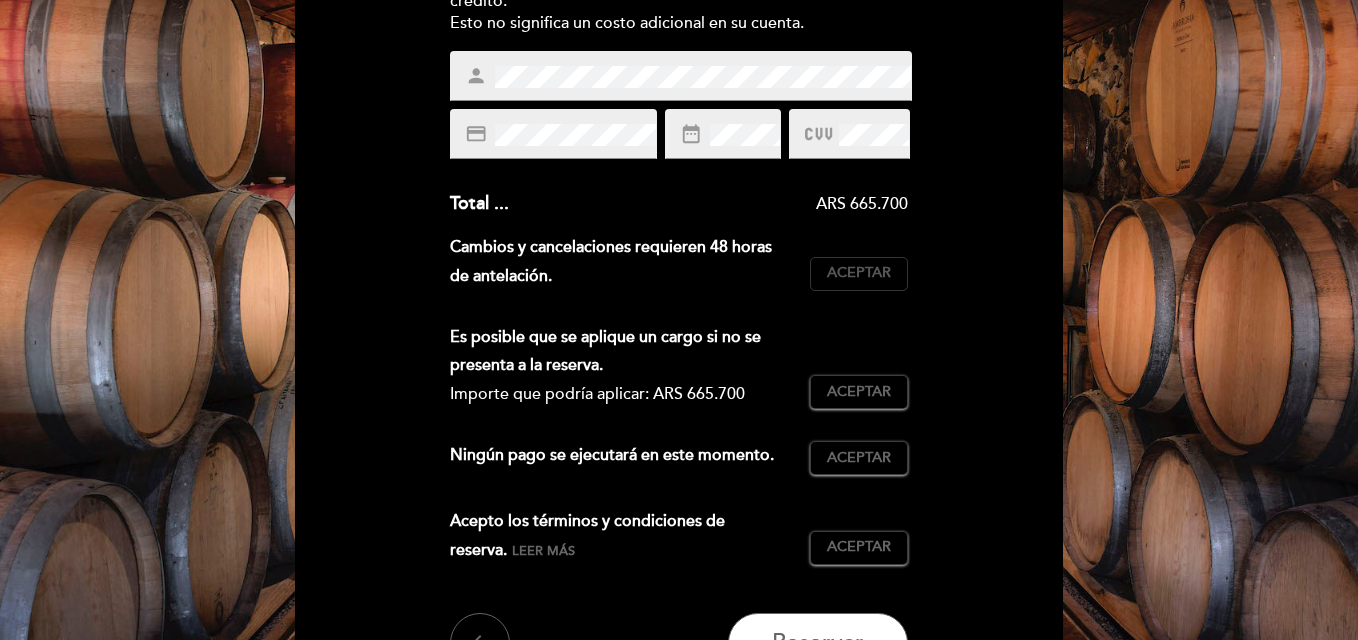 scroll, scrollTop: 340, scrollLeft: 0, axis: vertical 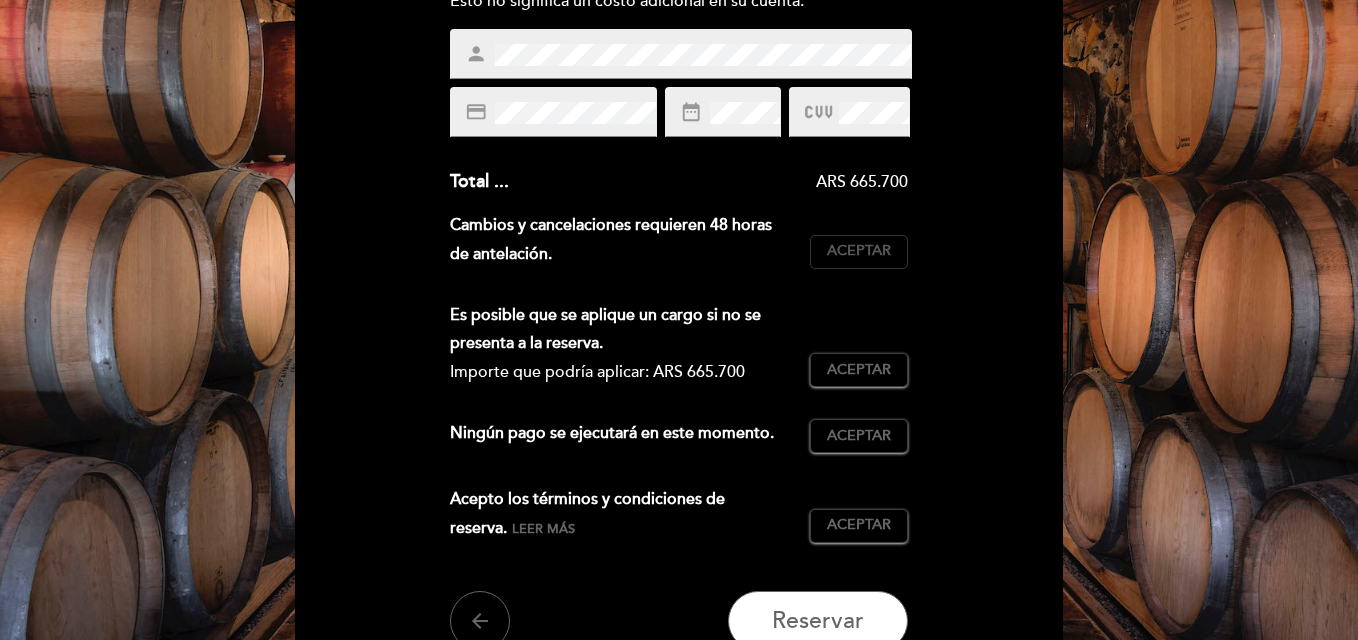 click on "Aceptar" at bounding box center [859, 251] 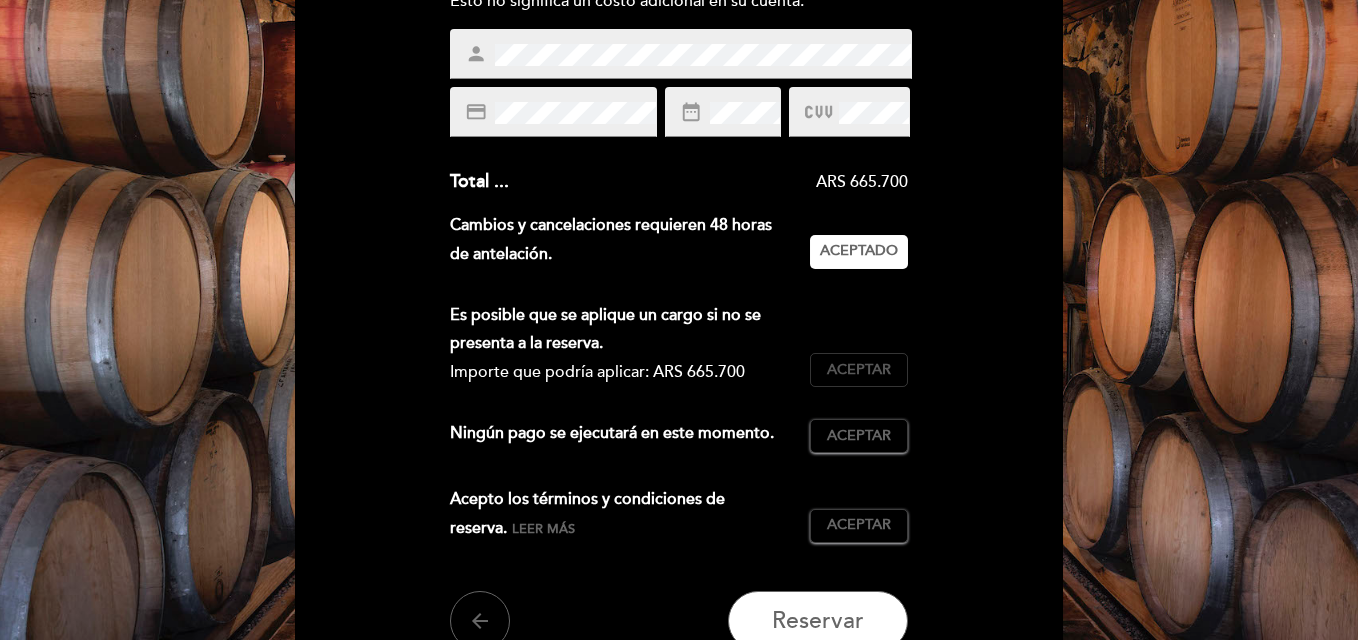 click on "Aceptar" at bounding box center (859, 370) 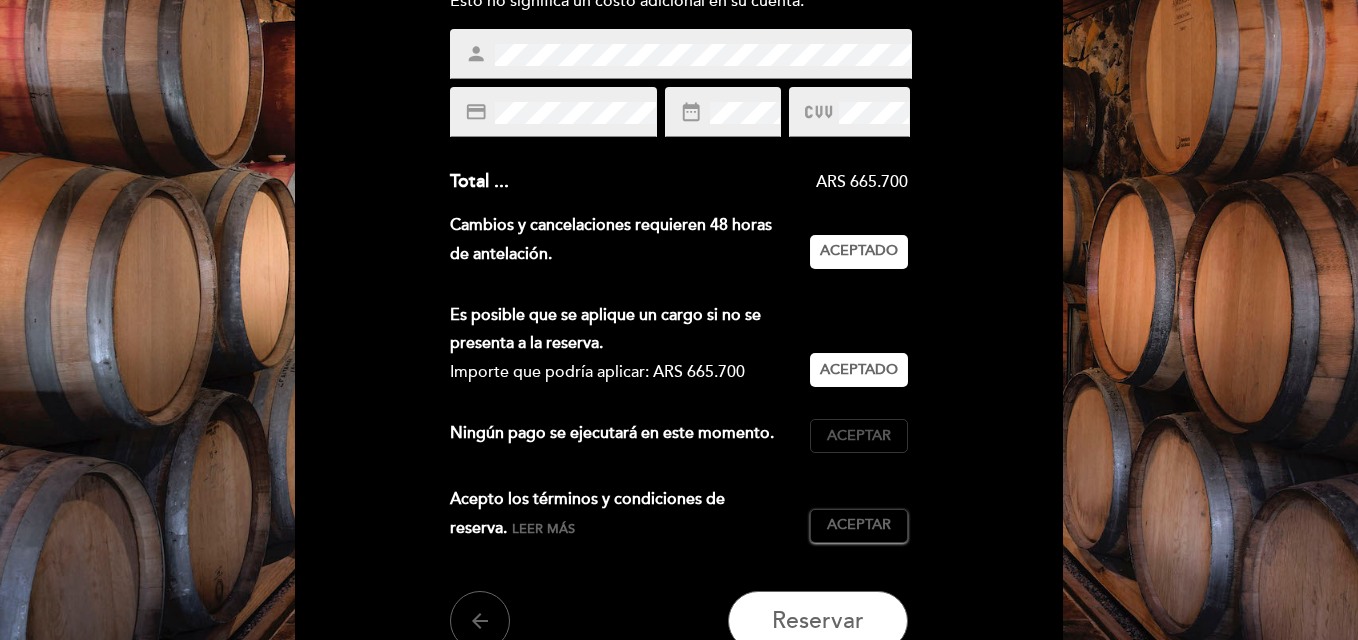 click on "Aceptar" at bounding box center (859, 436) 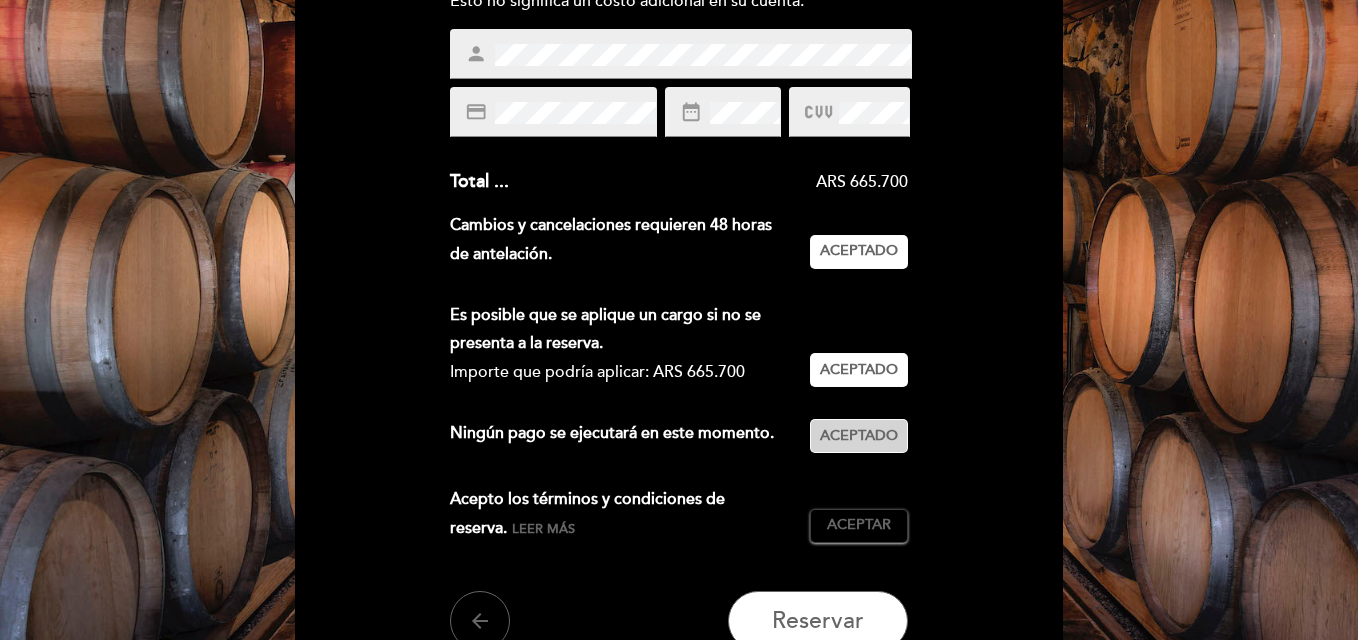 scroll, scrollTop: 540, scrollLeft: 0, axis: vertical 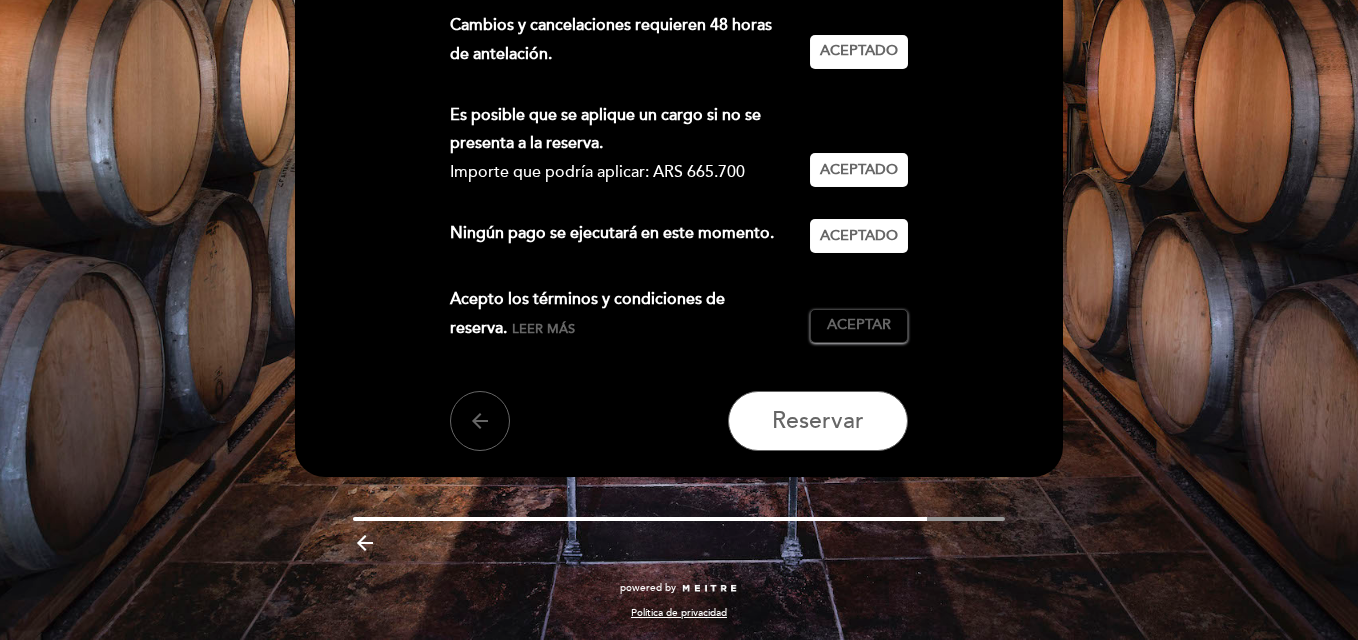 click on "Acepto los términos y condiciones de reserva.
Leer más
Aceptar
Aceptado" at bounding box center (679, 322) 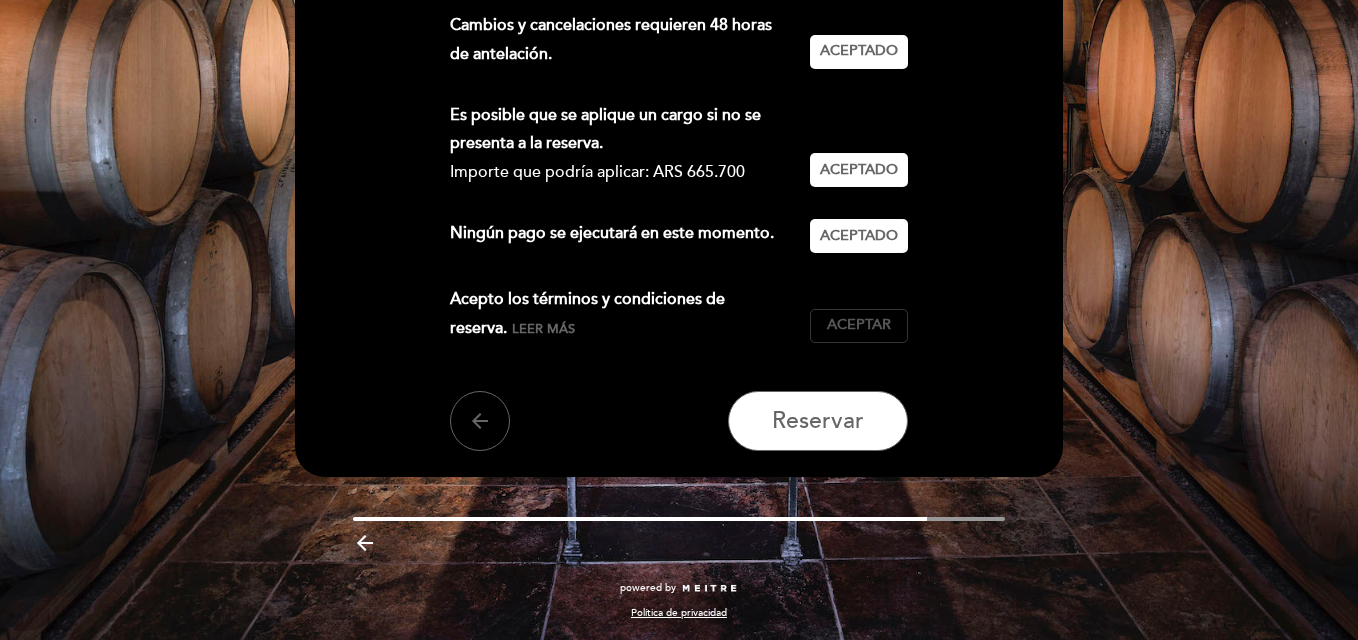 click on "Aceptar" at bounding box center (859, 325) 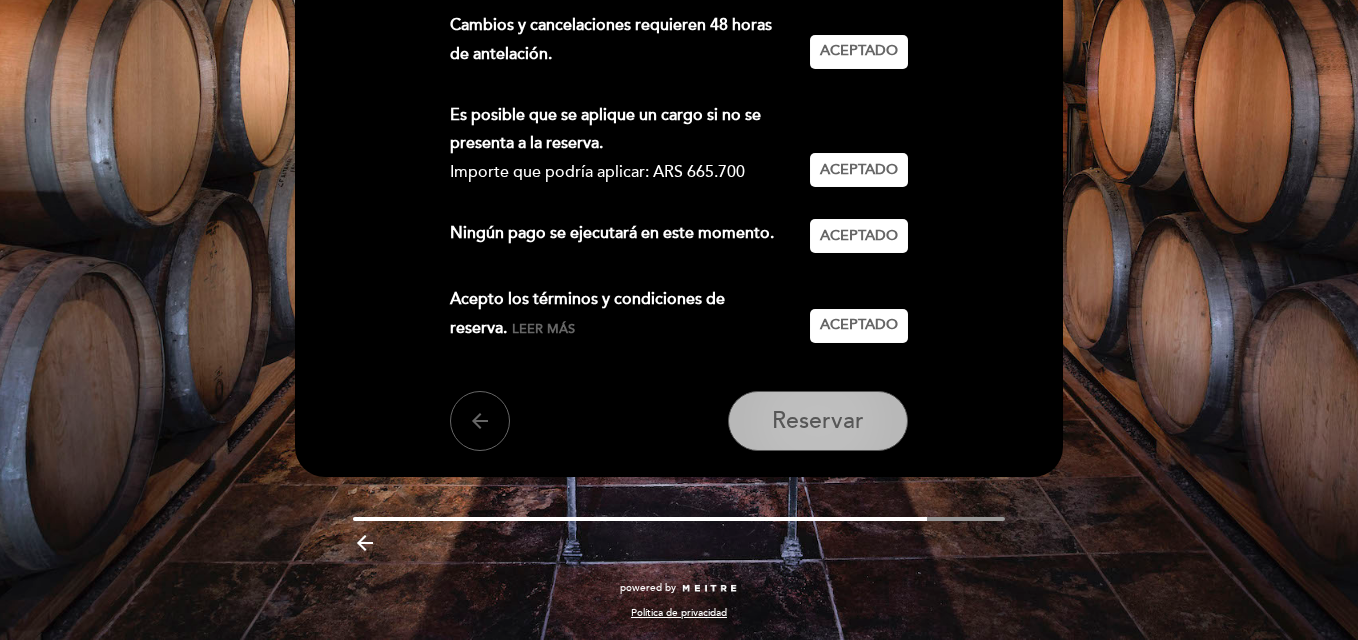 click on "Reservar" at bounding box center (818, 421) 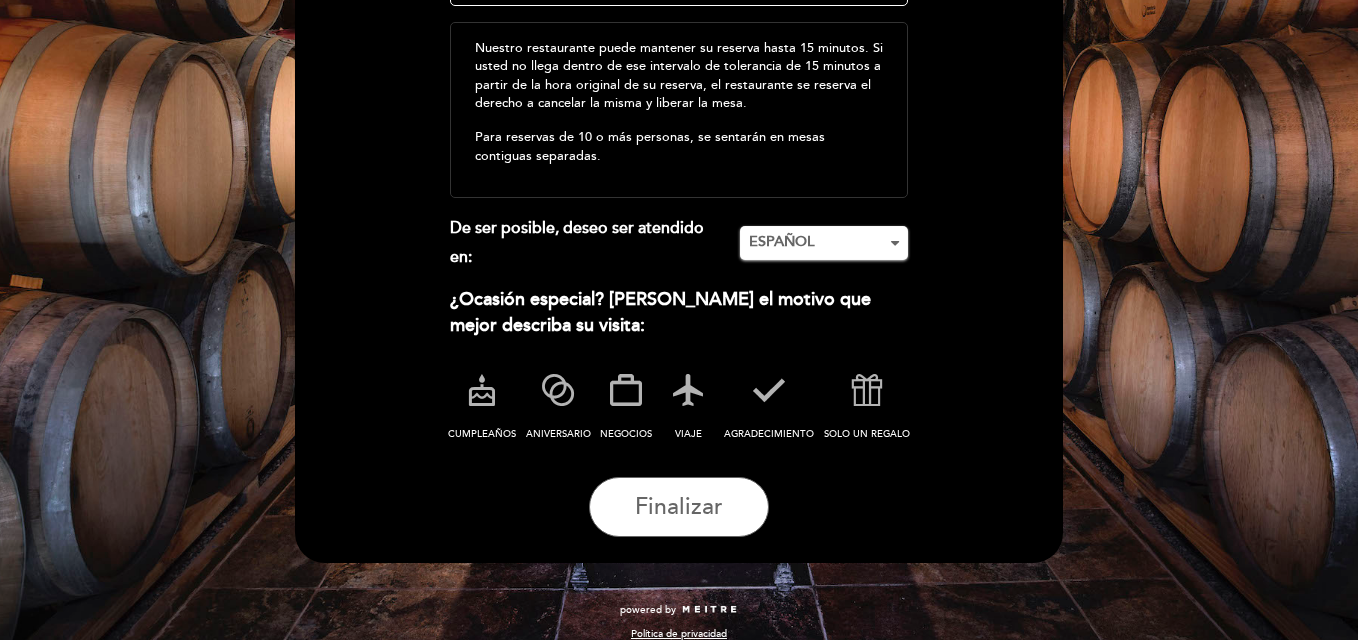 scroll, scrollTop: 460, scrollLeft: 0, axis: vertical 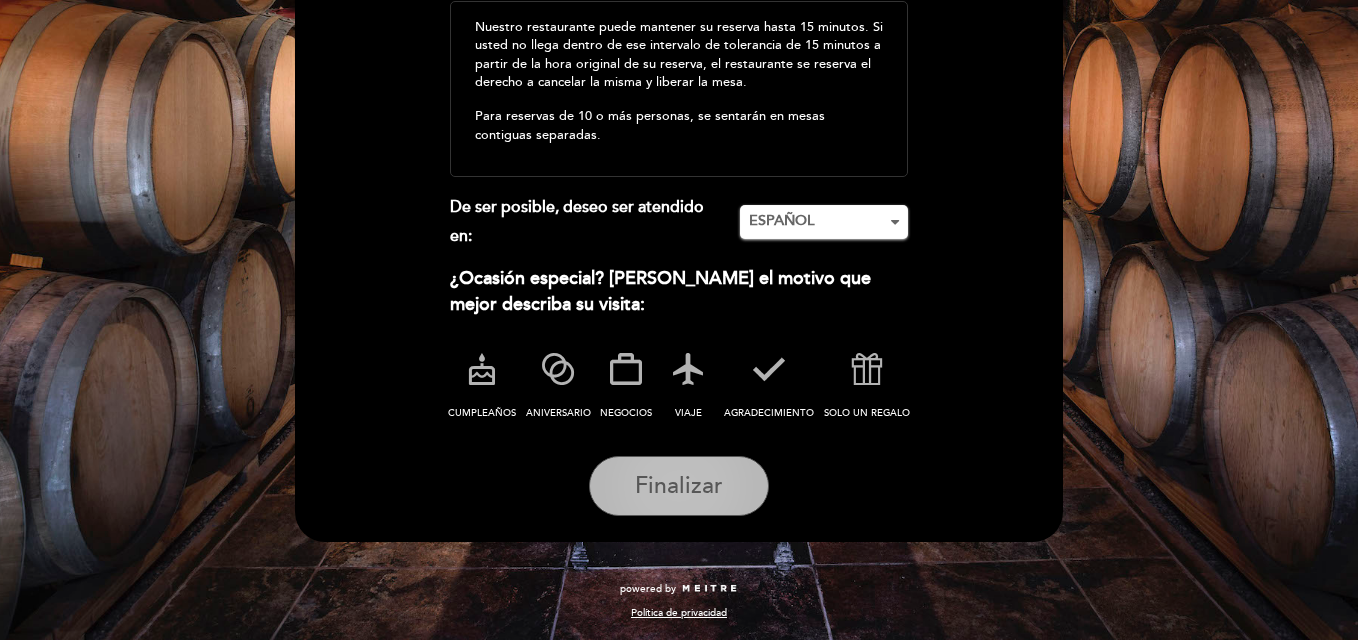 click on "Finalizar" at bounding box center [679, 486] 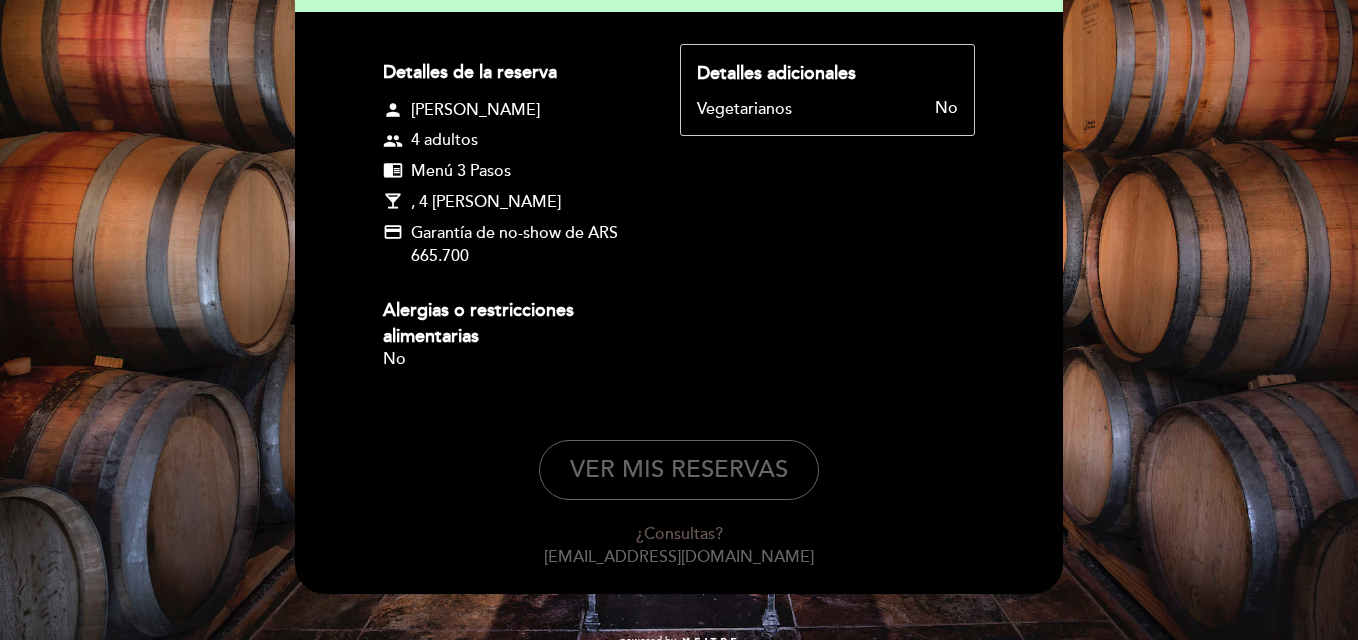 scroll, scrollTop: 300, scrollLeft: 0, axis: vertical 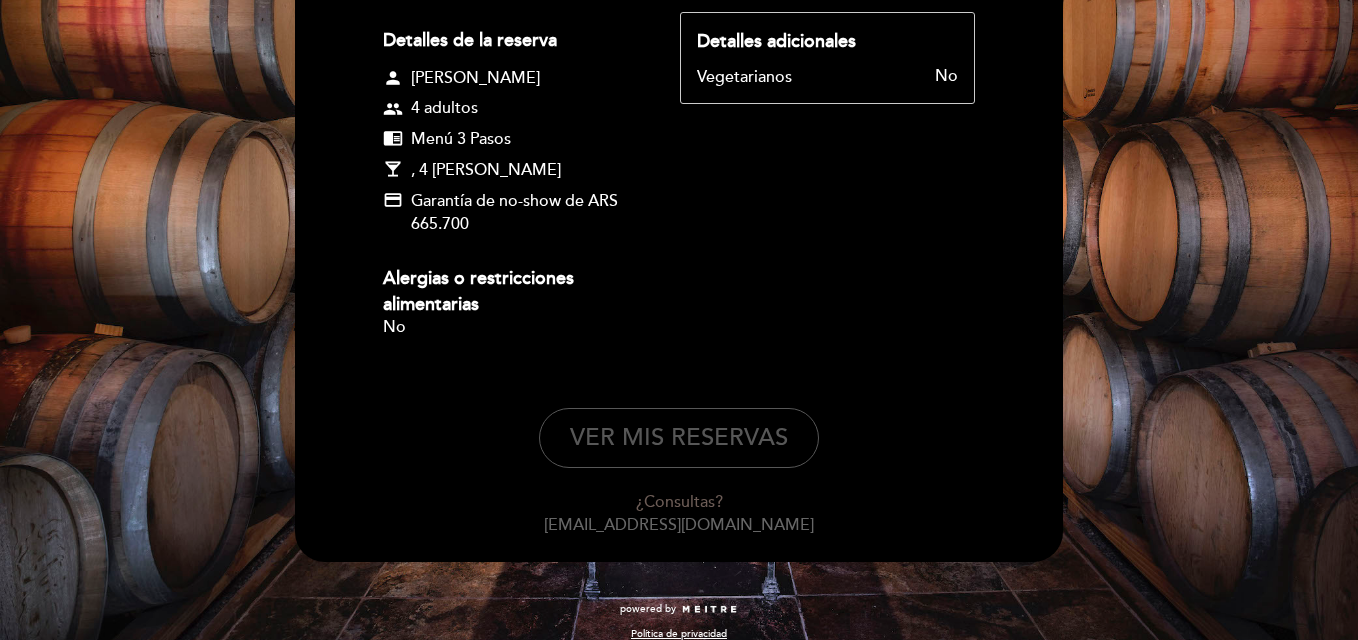 click on "VER MIS RESERVAS" at bounding box center [679, 438] 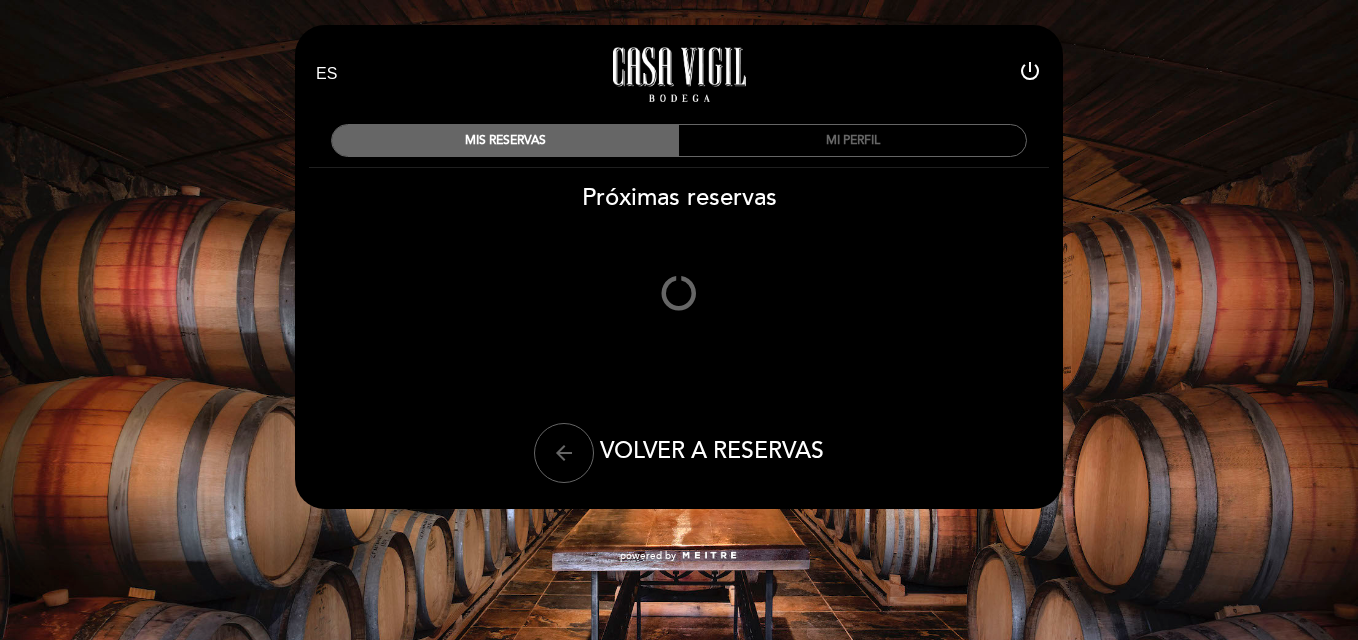 scroll, scrollTop: 0, scrollLeft: 0, axis: both 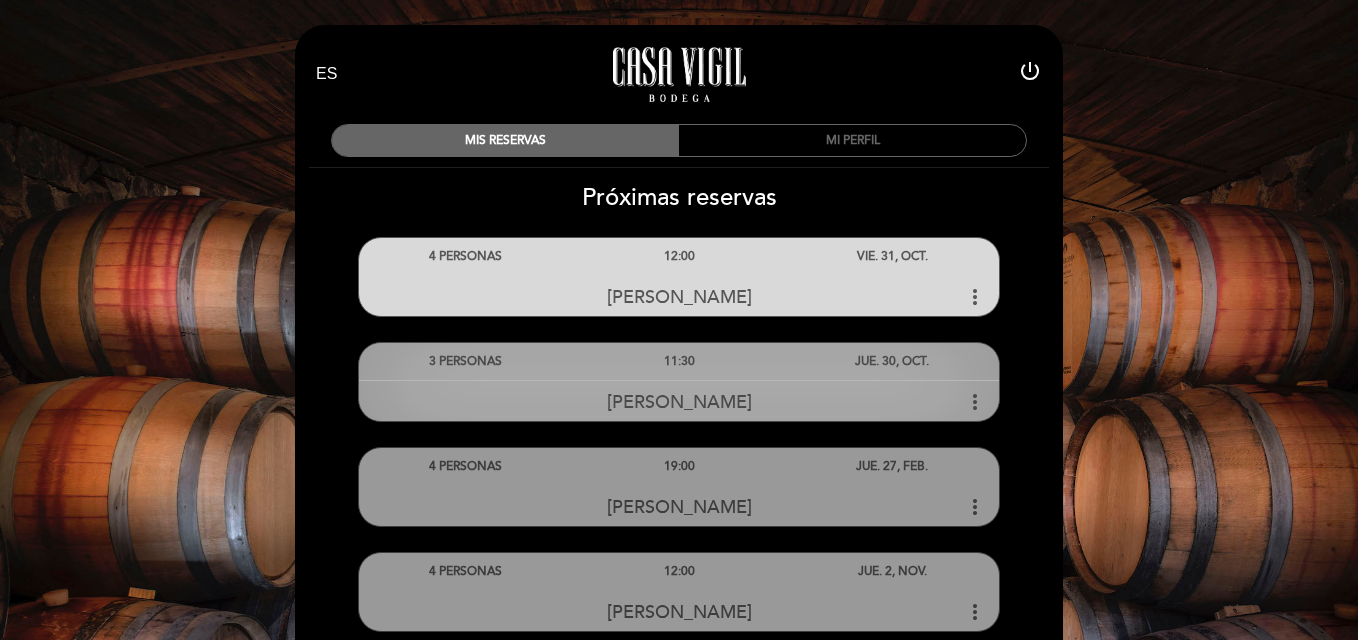 click on "more_vert" at bounding box center [975, 402] 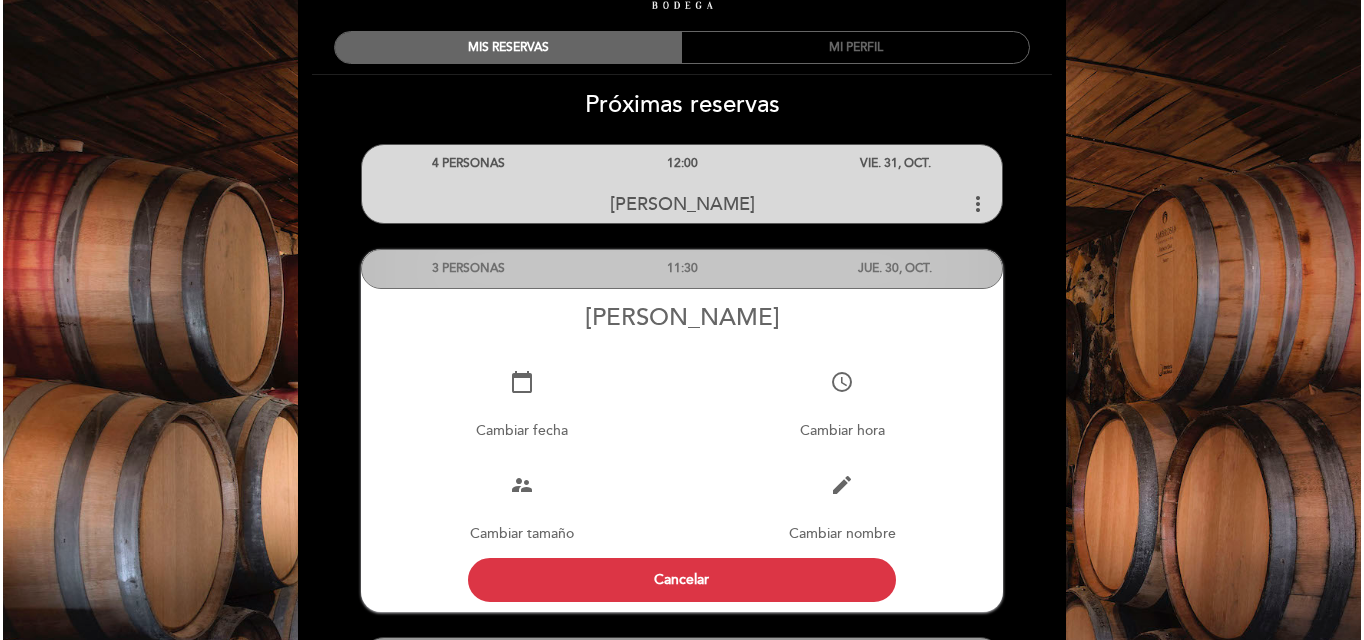 scroll, scrollTop: 200, scrollLeft: 0, axis: vertical 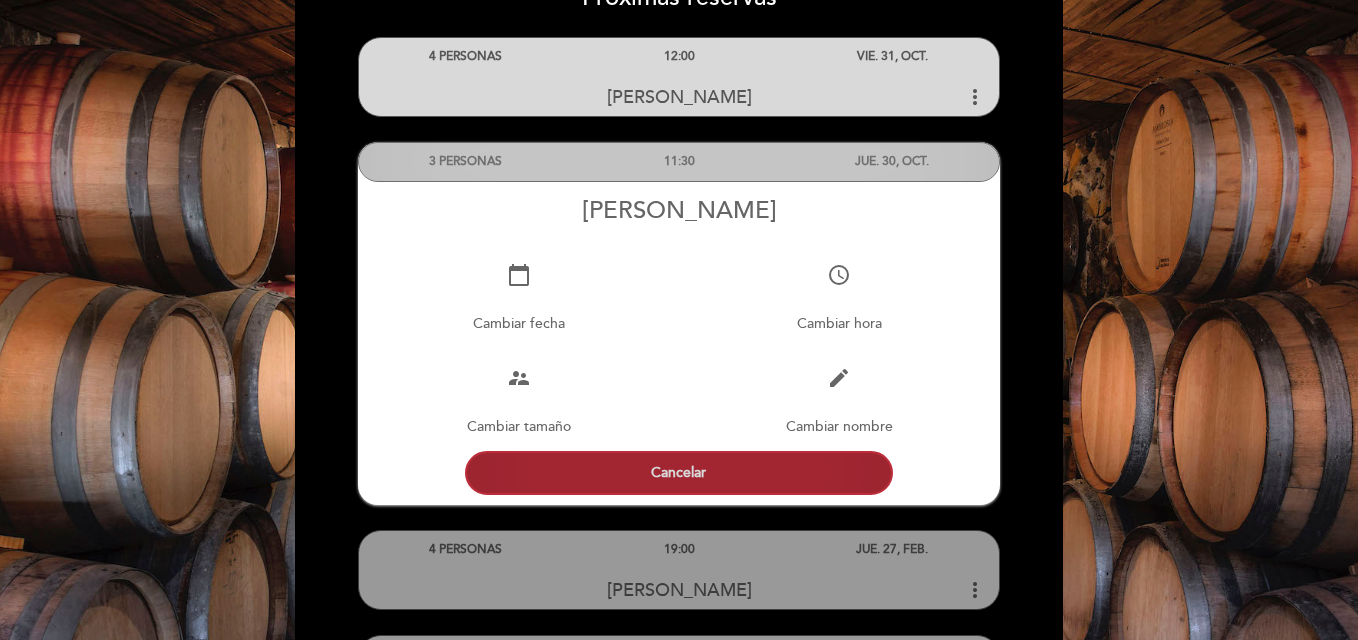 click on "Cancelar" at bounding box center [679, 473] 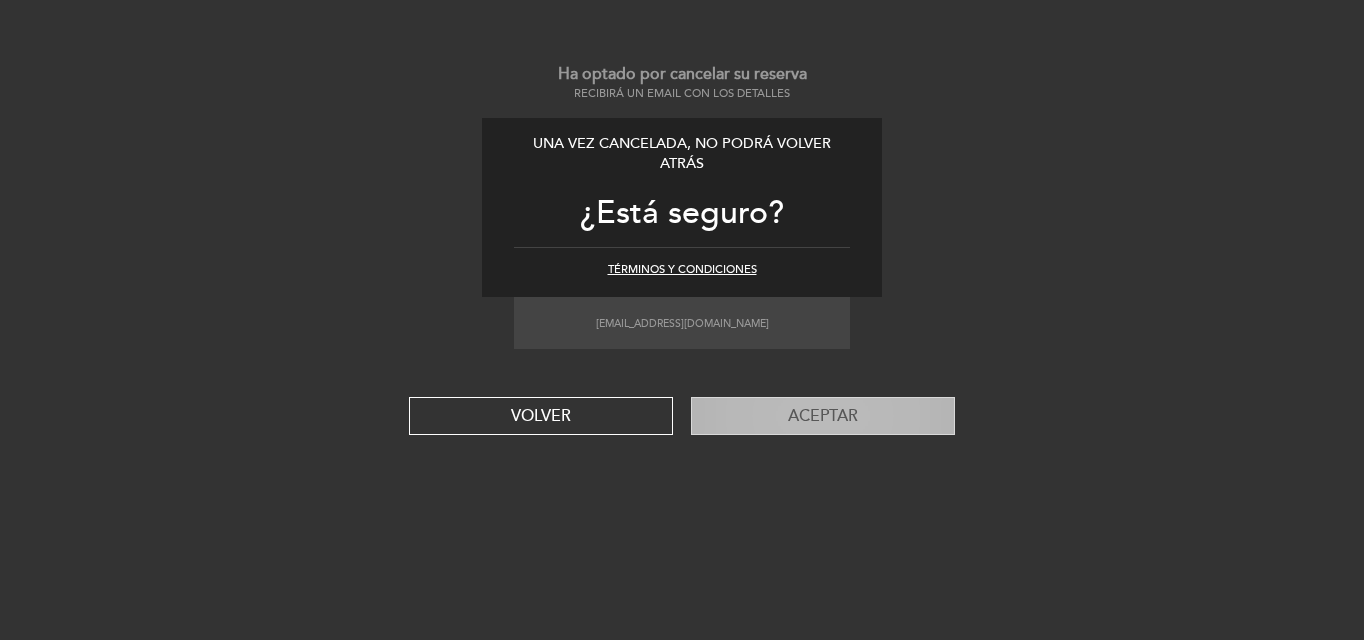 click on "Aceptar" at bounding box center (823, 416) 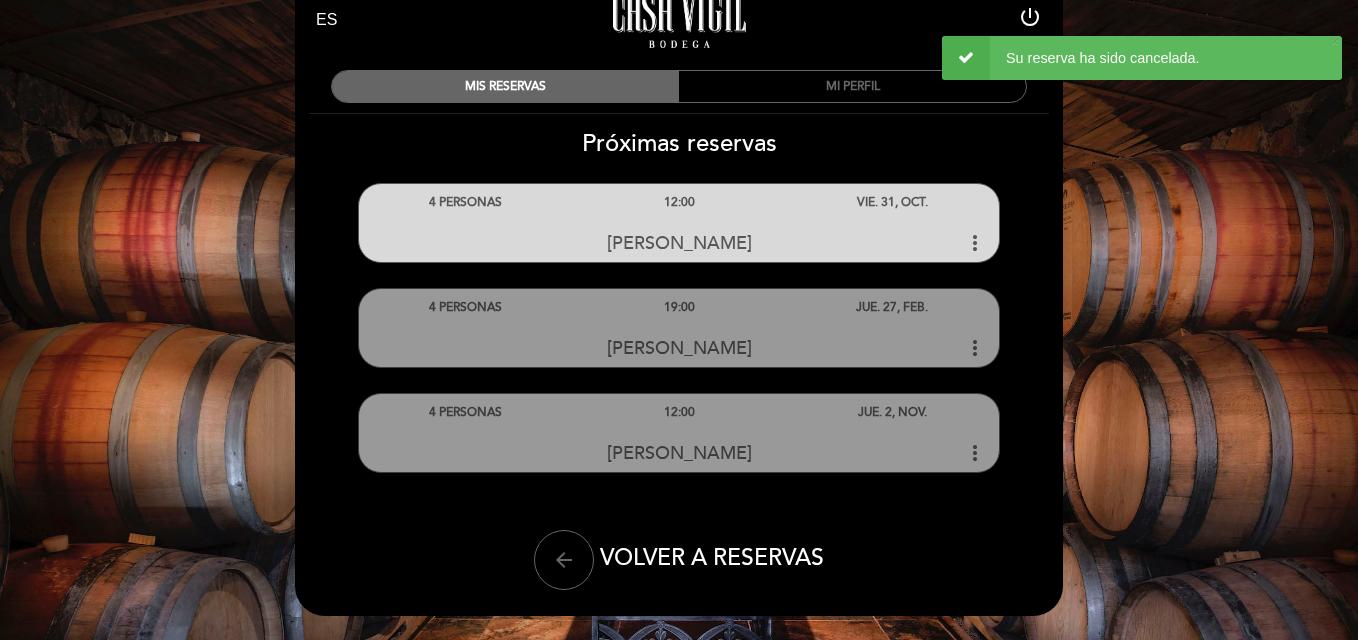 scroll, scrollTop: 104, scrollLeft: 0, axis: vertical 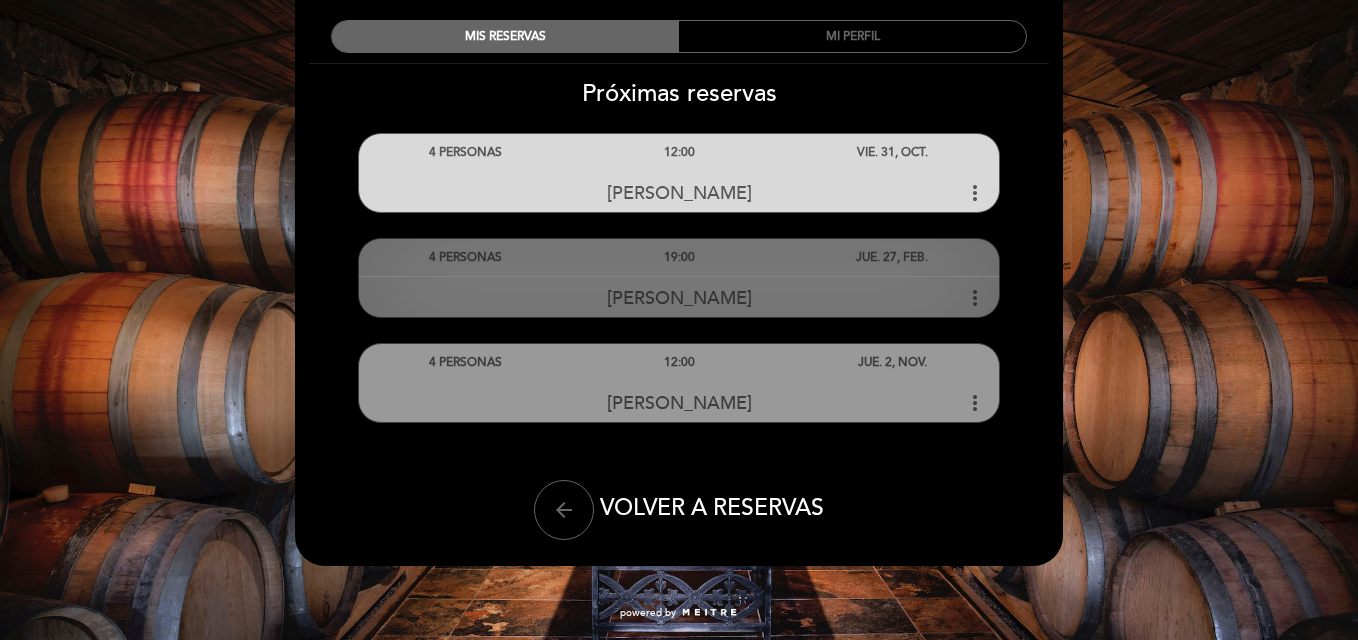click on "[PERSON_NAME]
more_vert" at bounding box center [679, 297] 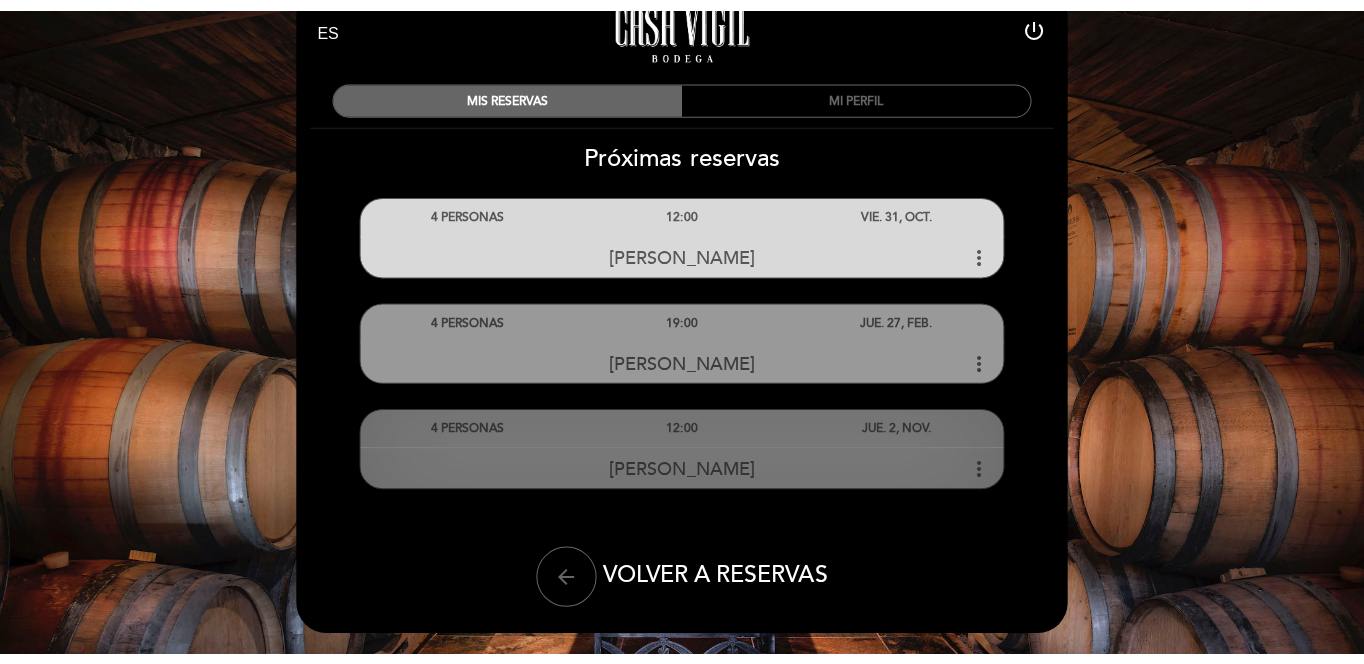 scroll, scrollTop: 0, scrollLeft: 0, axis: both 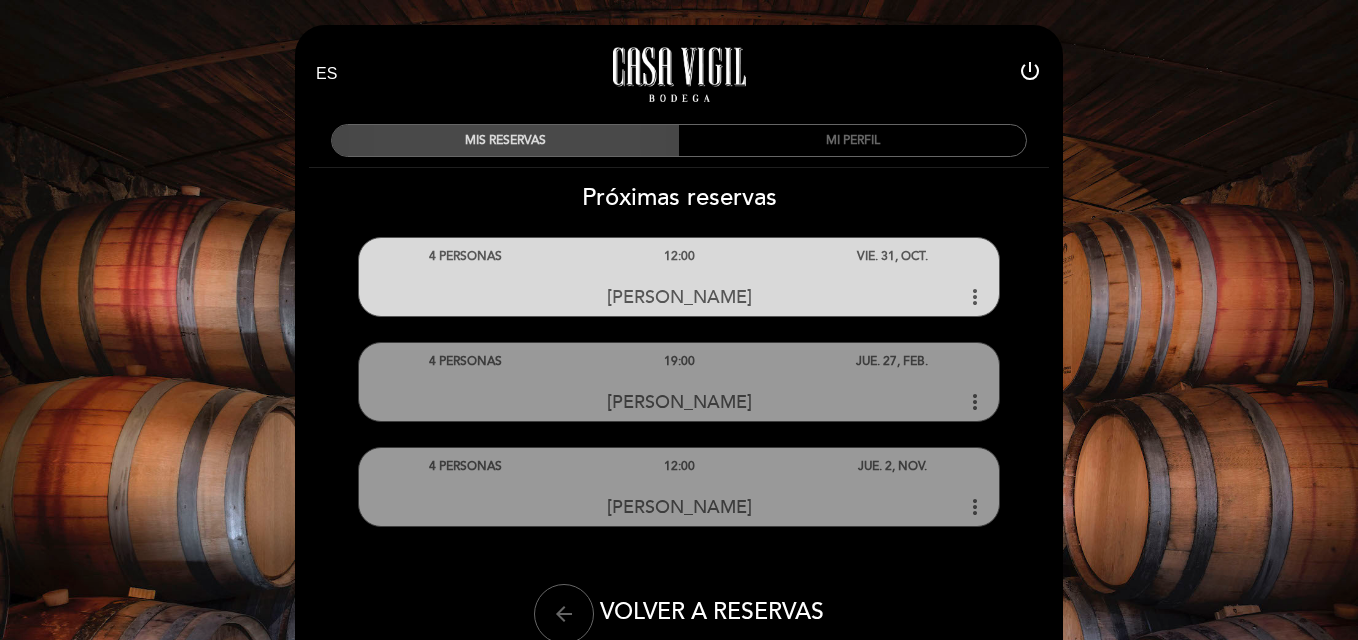 click on "MIS RESERVAS" at bounding box center (505, 140) 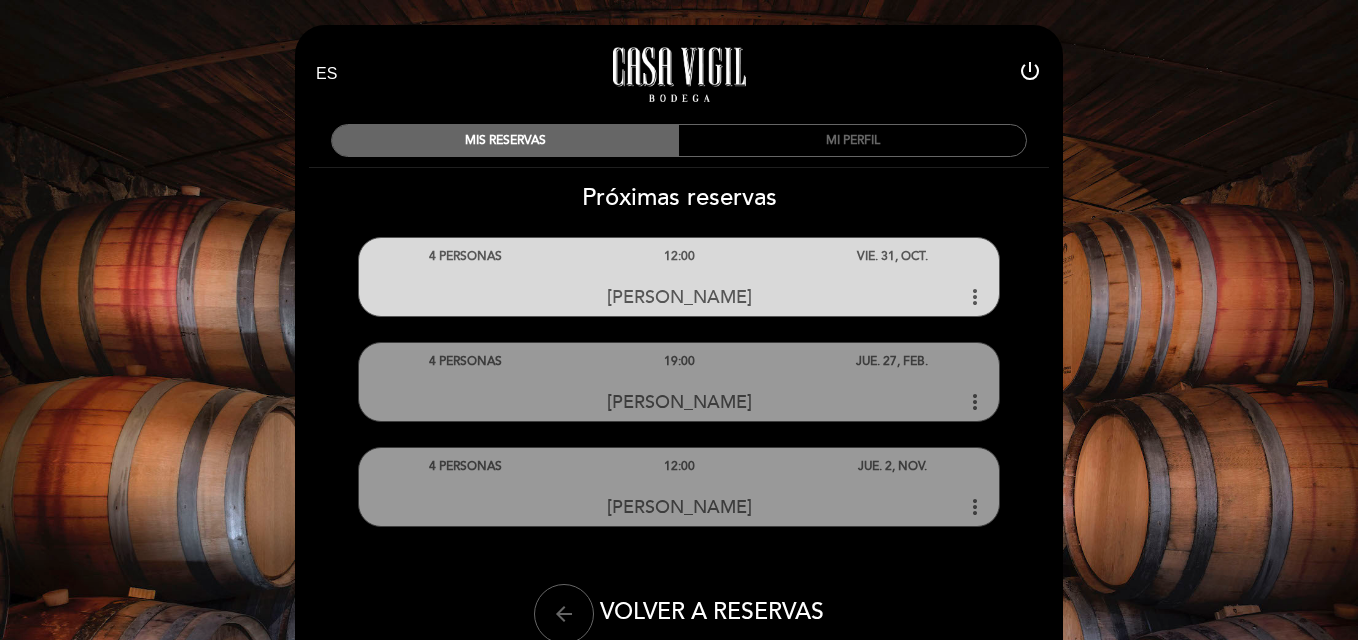 click on "power_settings_new" at bounding box center [1030, 71] 